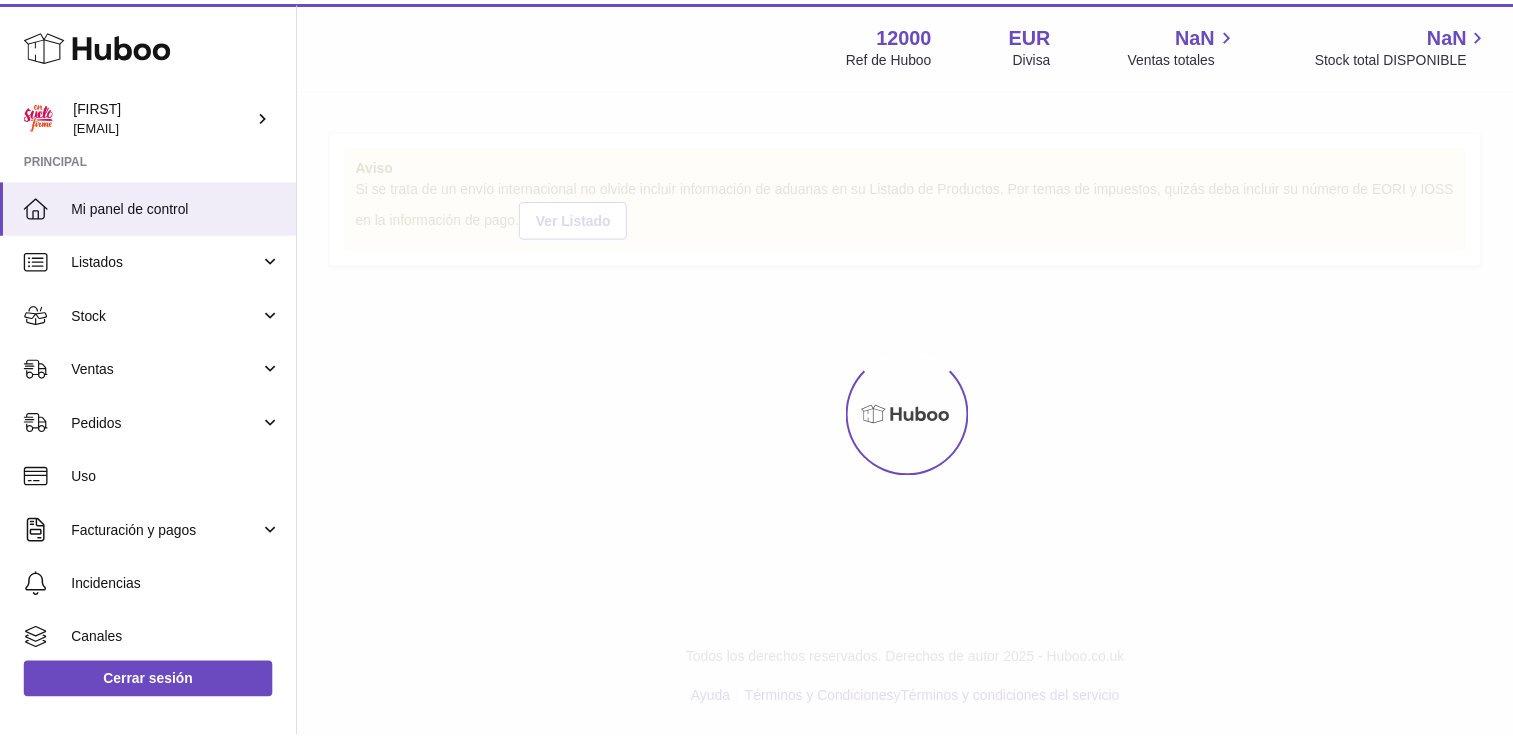 scroll, scrollTop: 0, scrollLeft: 0, axis: both 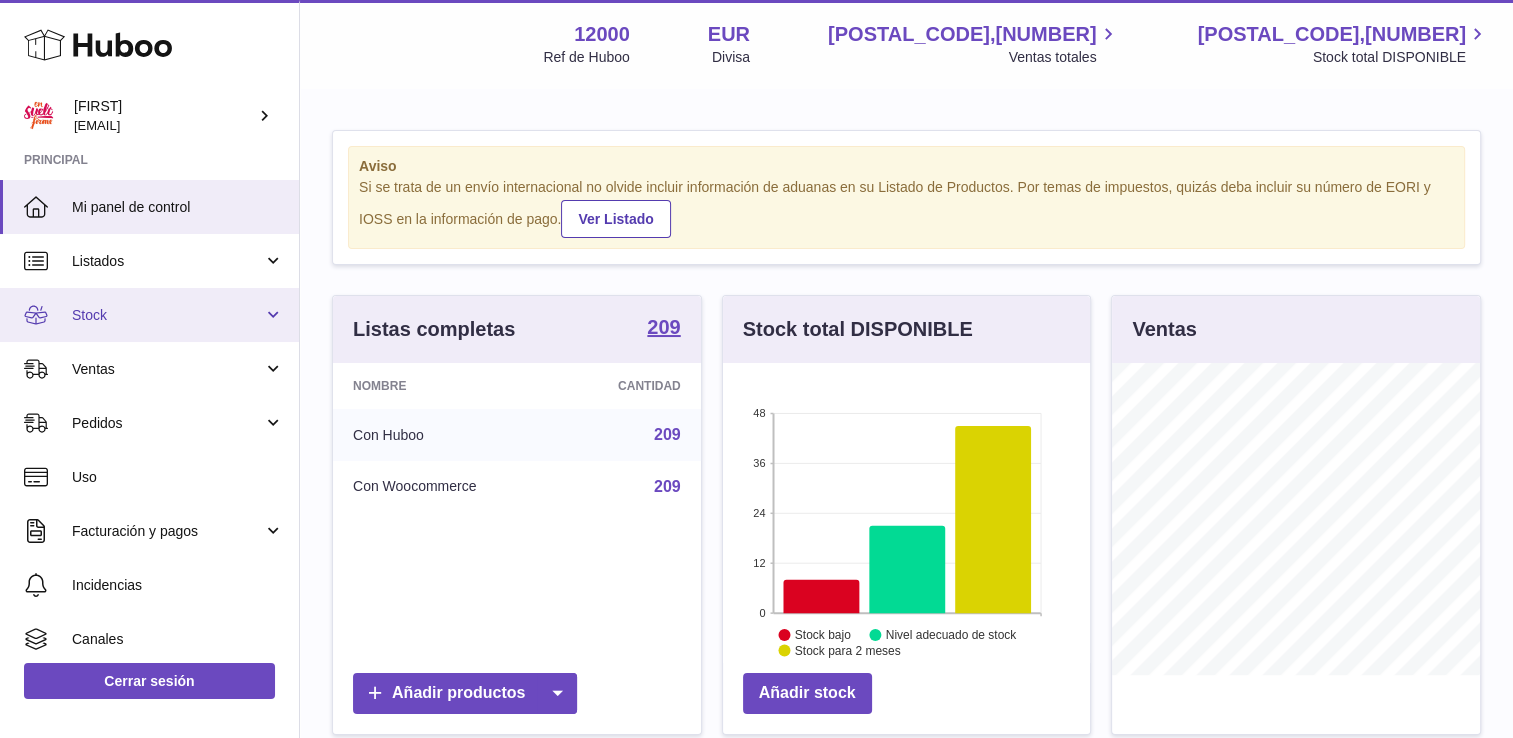 click on "Stock" at bounding box center [149, 315] 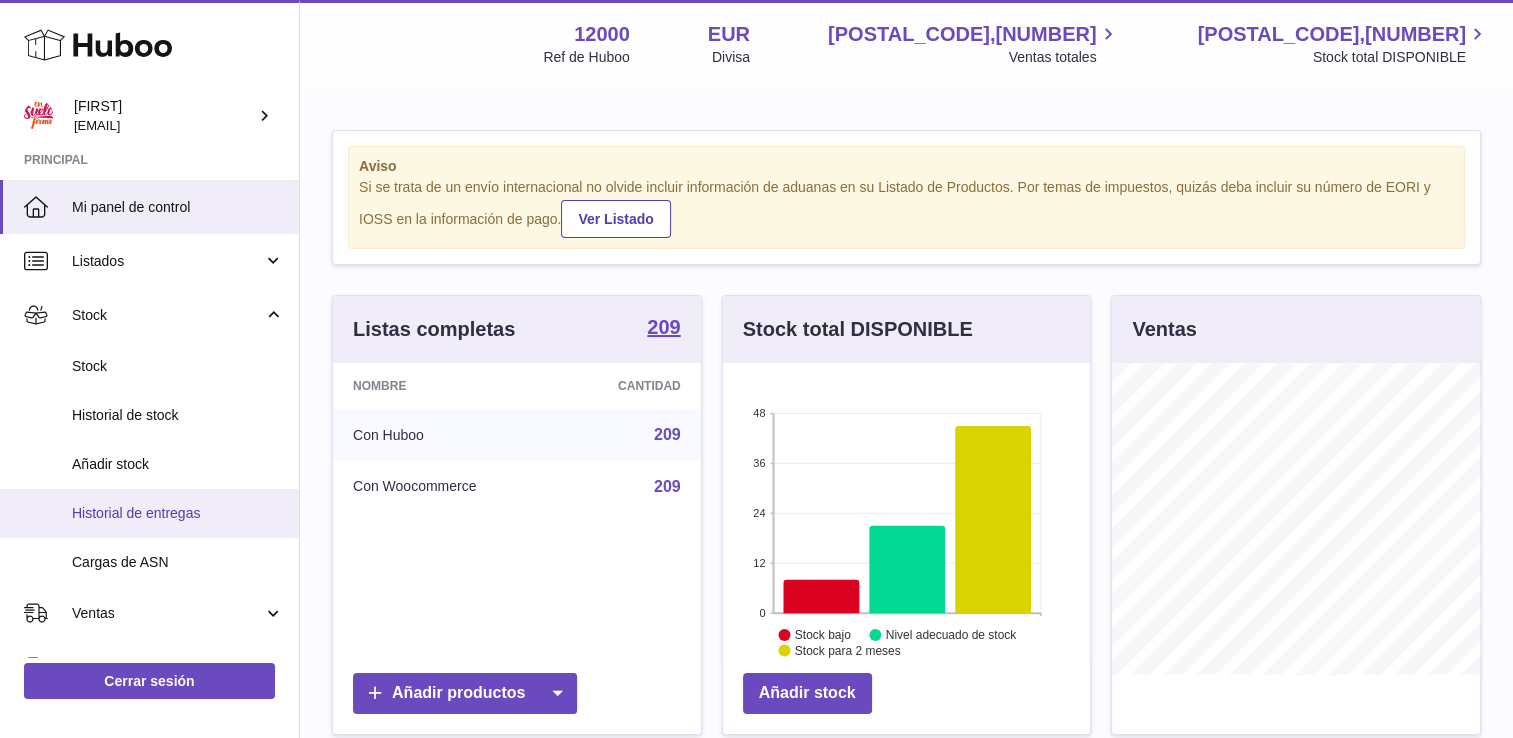 click on "Historial de entregas" at bounding box center (178, 513) 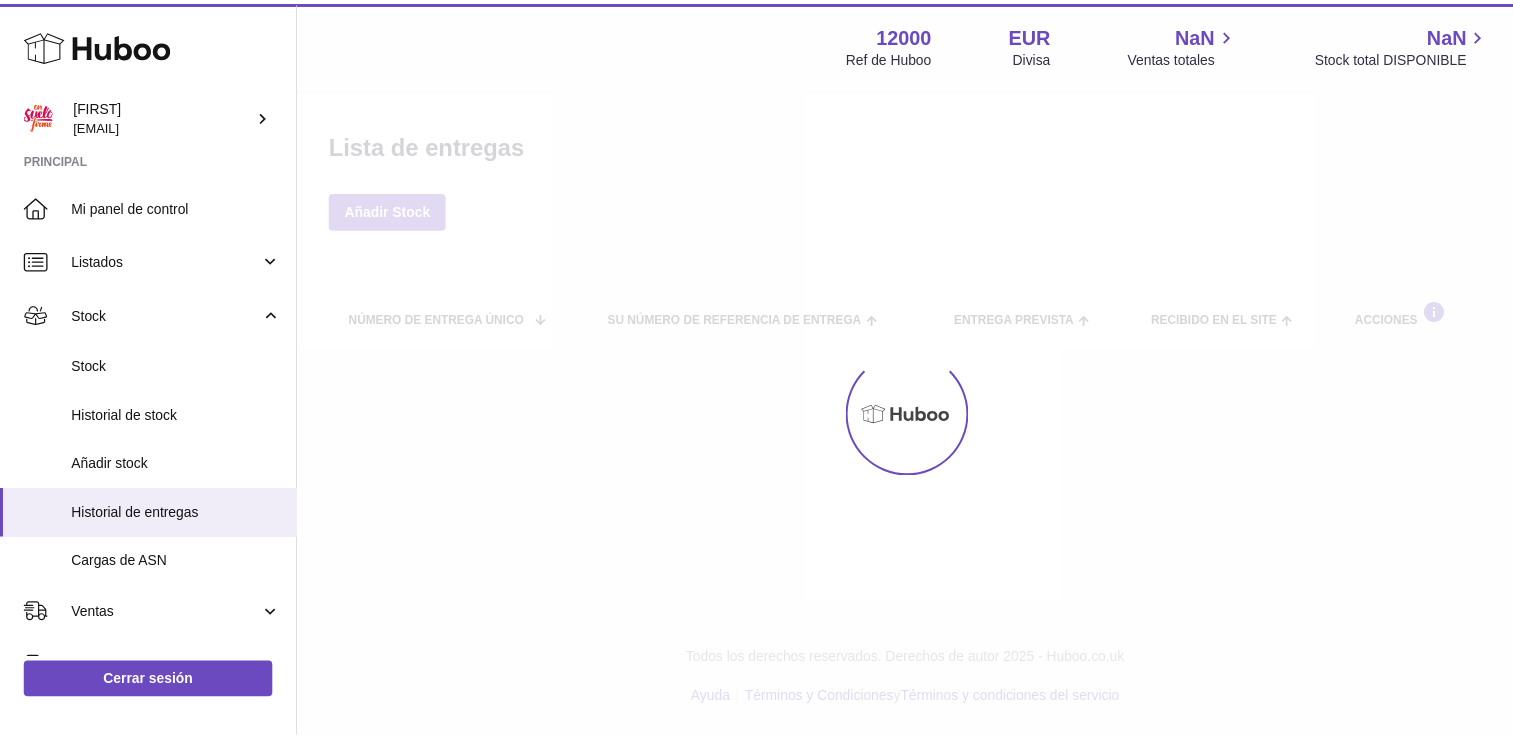 scroll, scrollTop: 0, scrollLeft: 0, axis: both 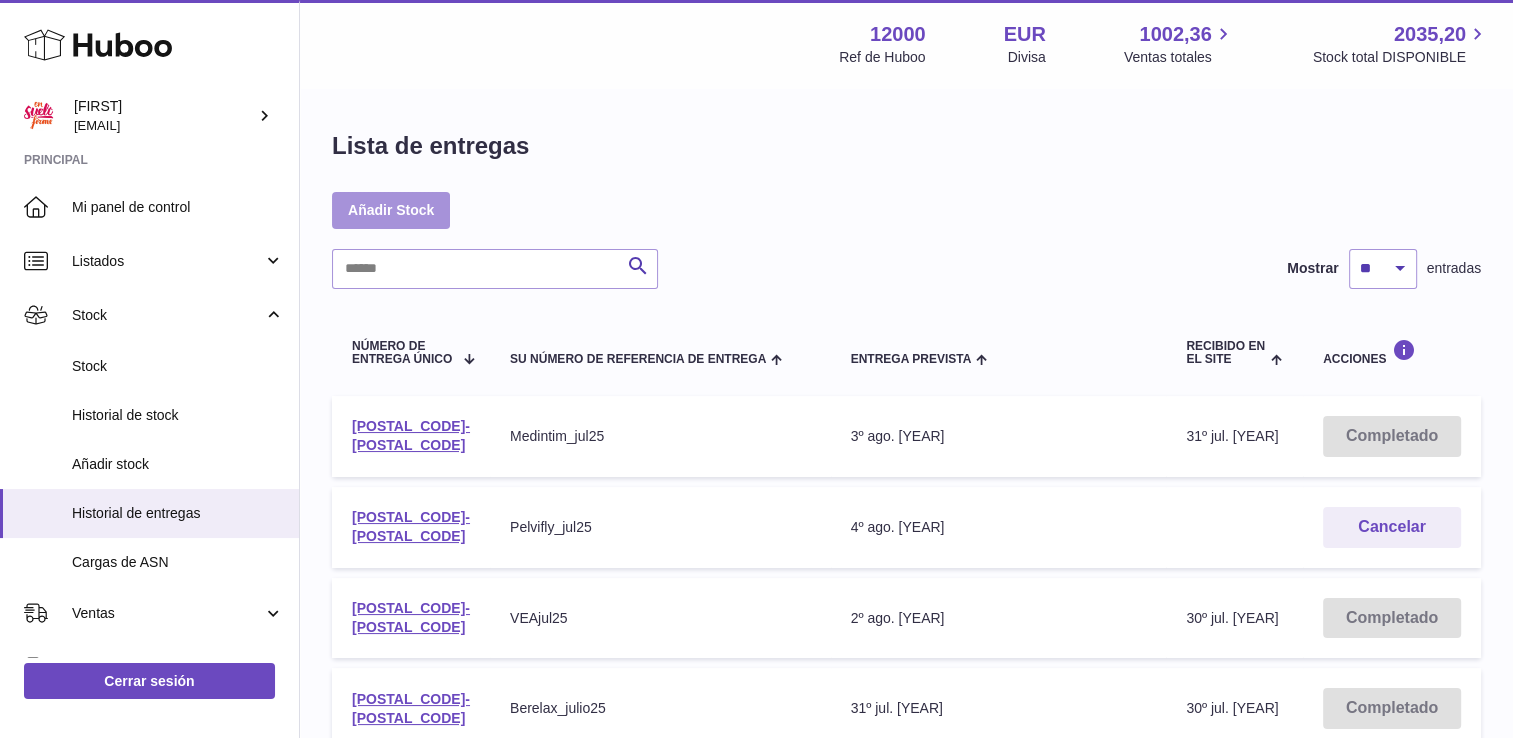 click on "Añadir Stock" at bounding box center [391, 210] 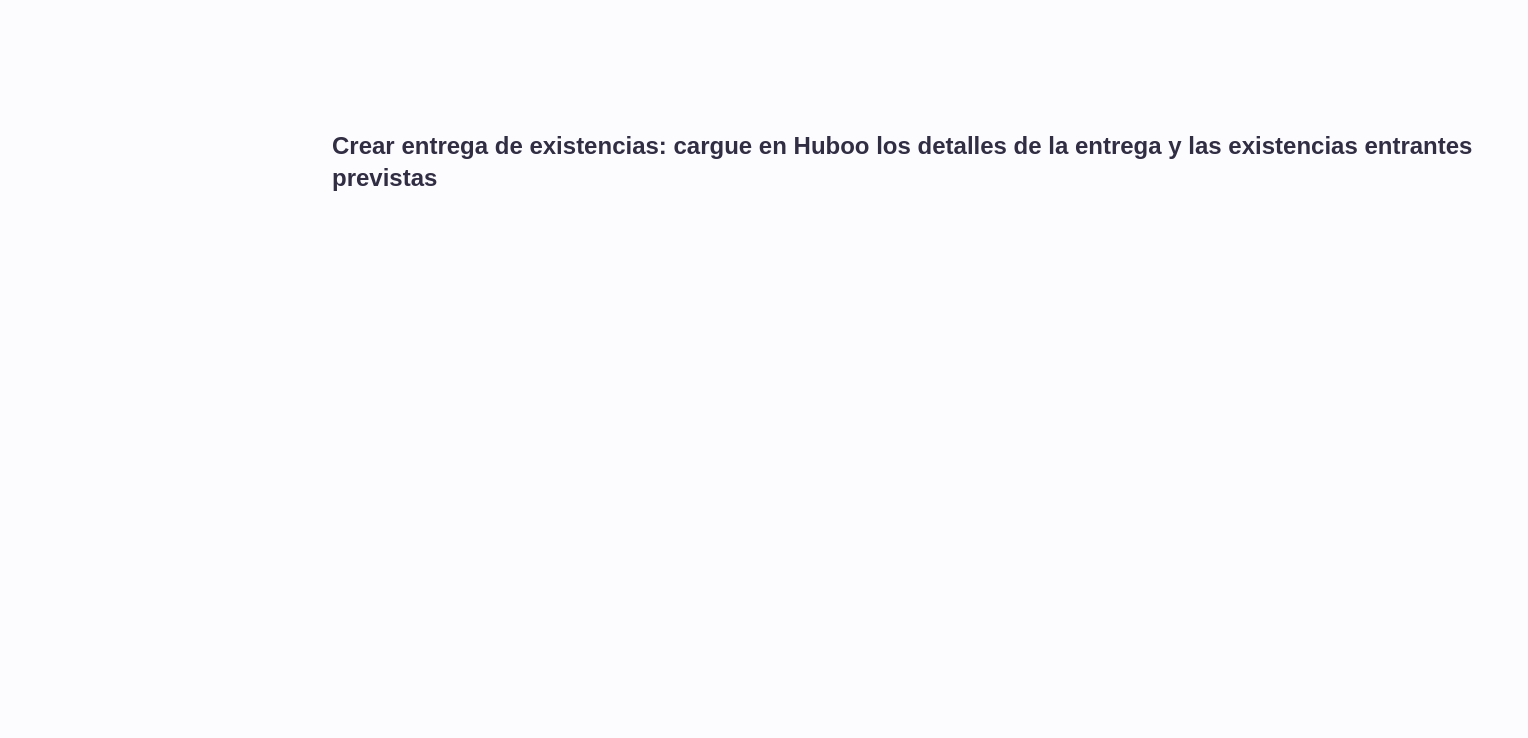 scroll, scrollTop: 0, scrollLeft: 0, axis: both 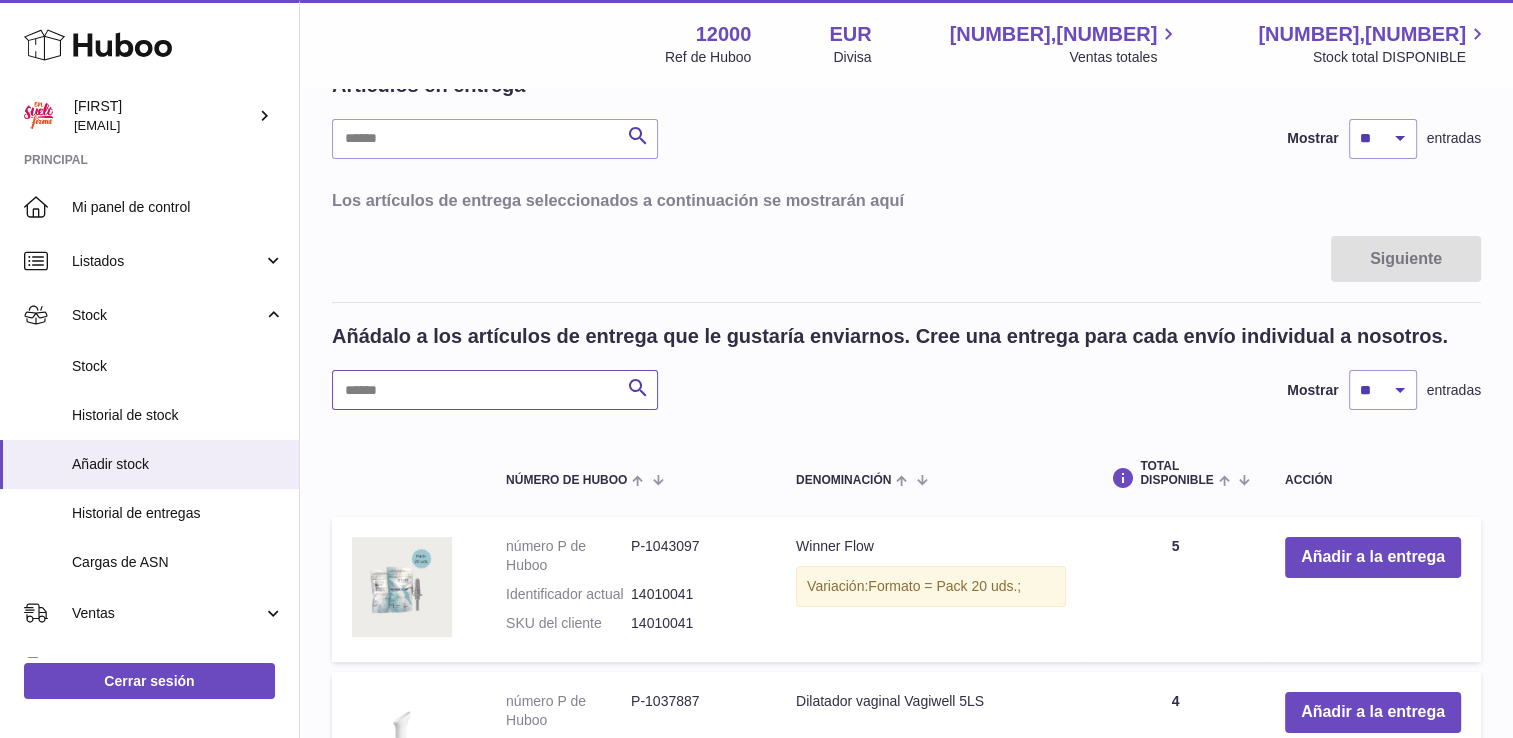 click at bounding box center (495, 390) 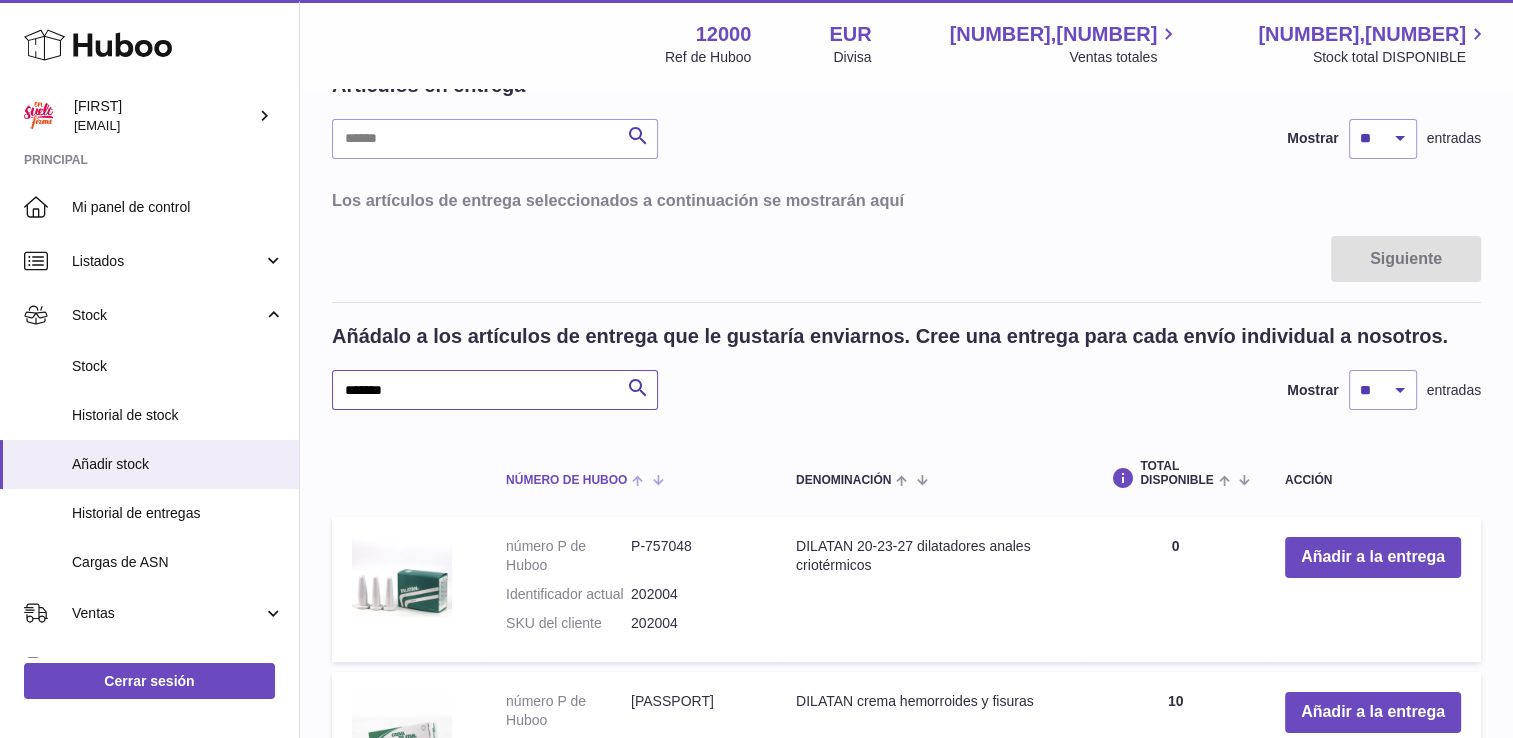 scroll, scrollTop: 400, scrollLeft: 0, axis: vertical 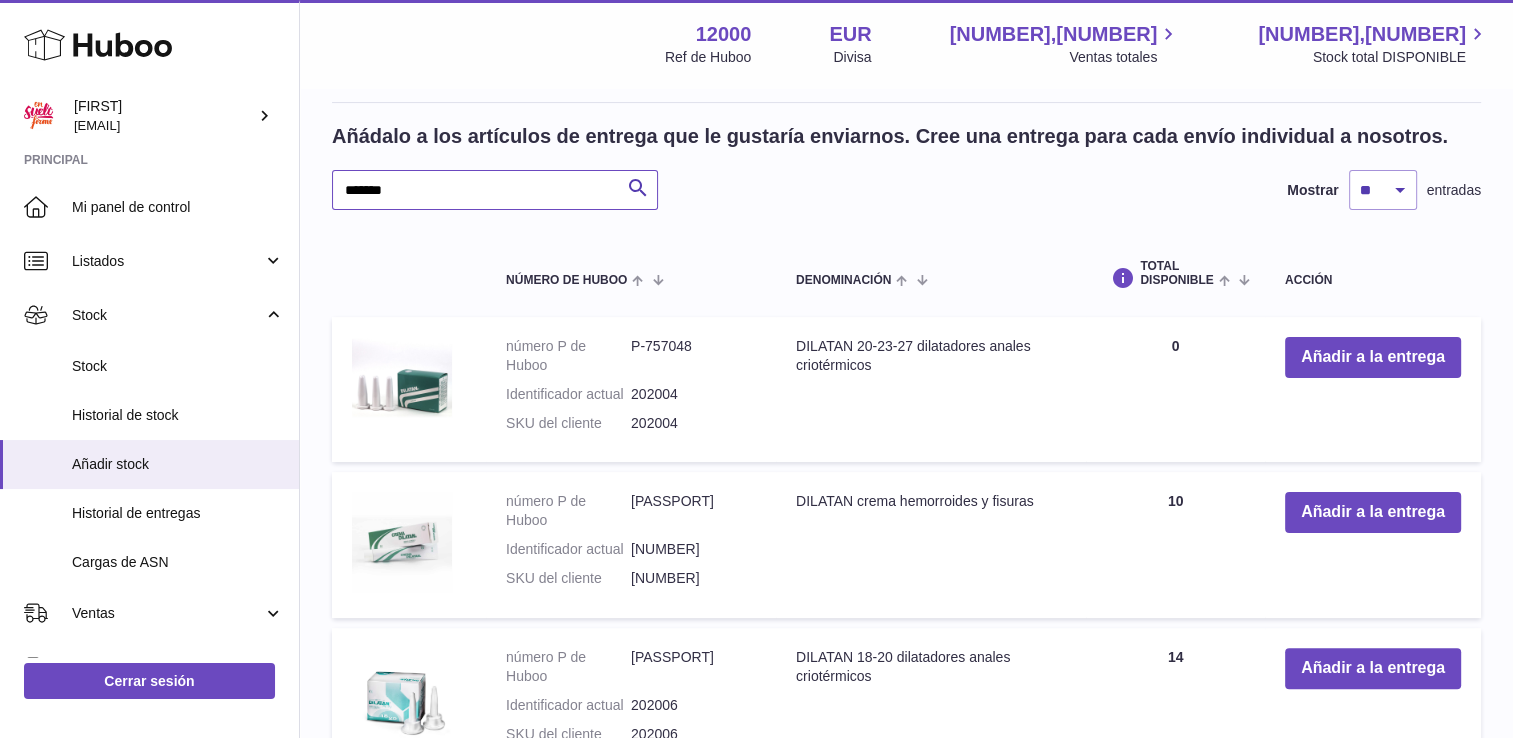 type on "*******" 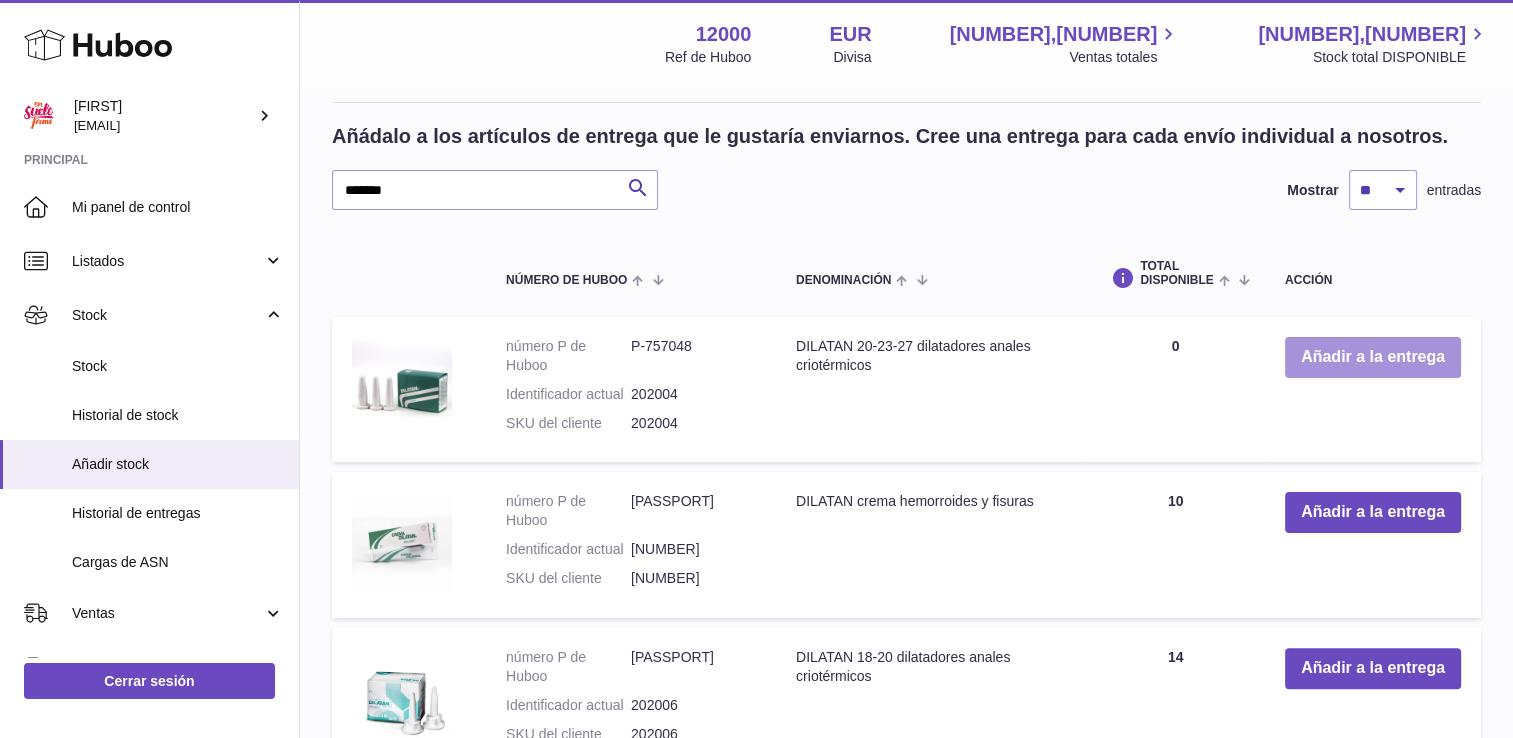 click on "Añadir a la entrega" at bounding box center (1373, 357) 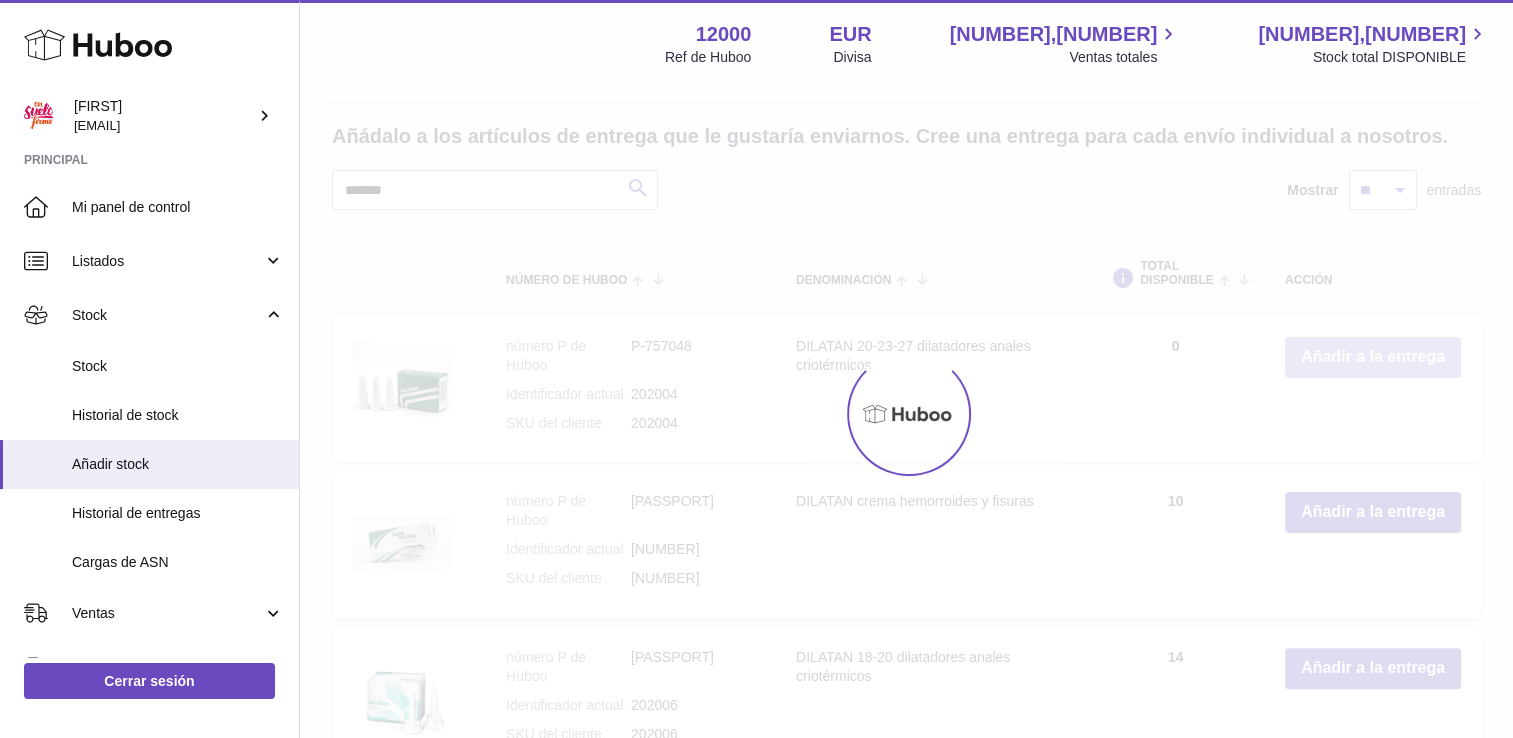 scroll, scrollTop: 465, scrollLeft: 0, axis: vertical 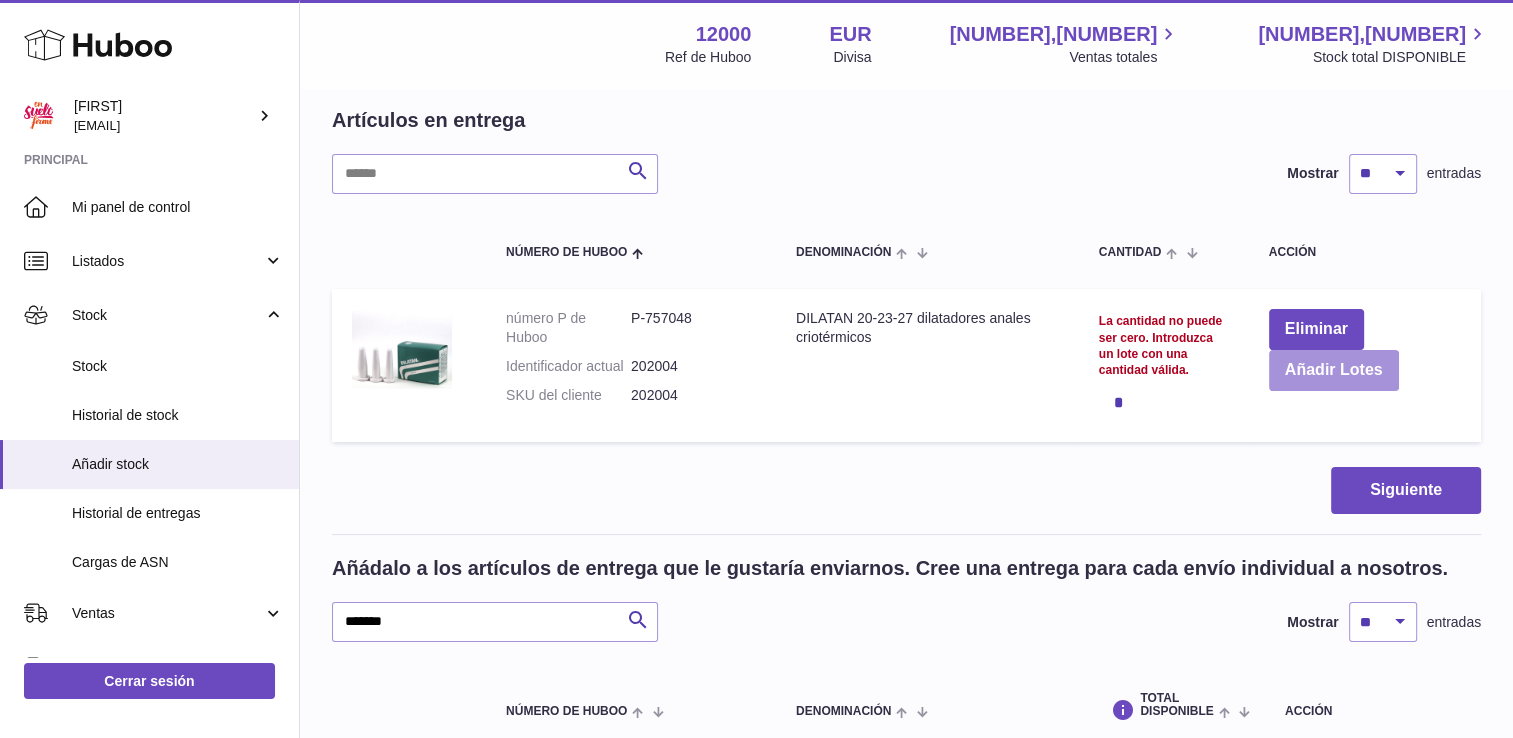 click on "Añadir Lotes" at bounding box center (1334, 370) 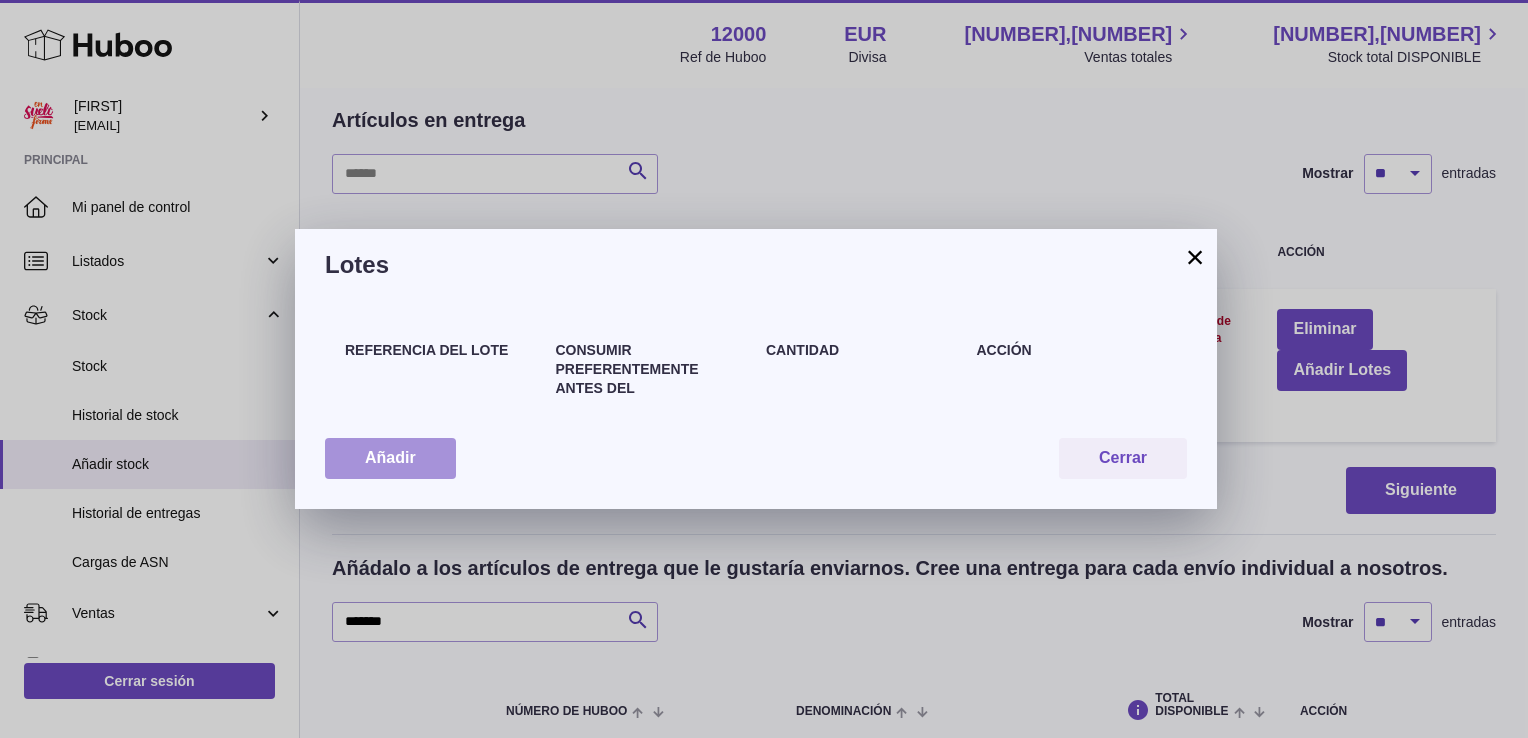 click on "Añadir" at bounding box center [390, 458] 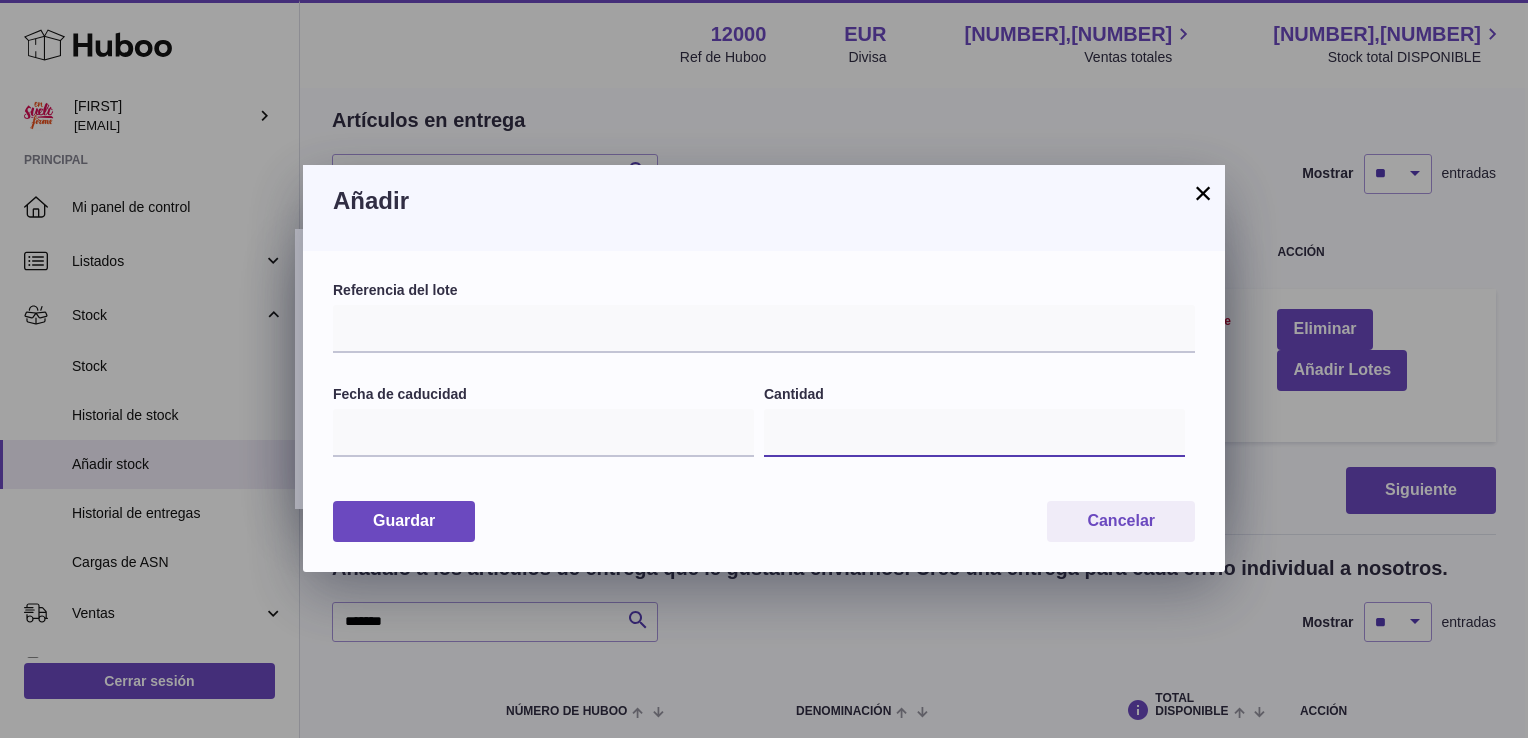 click on "*" at bounding box center [974, 433] 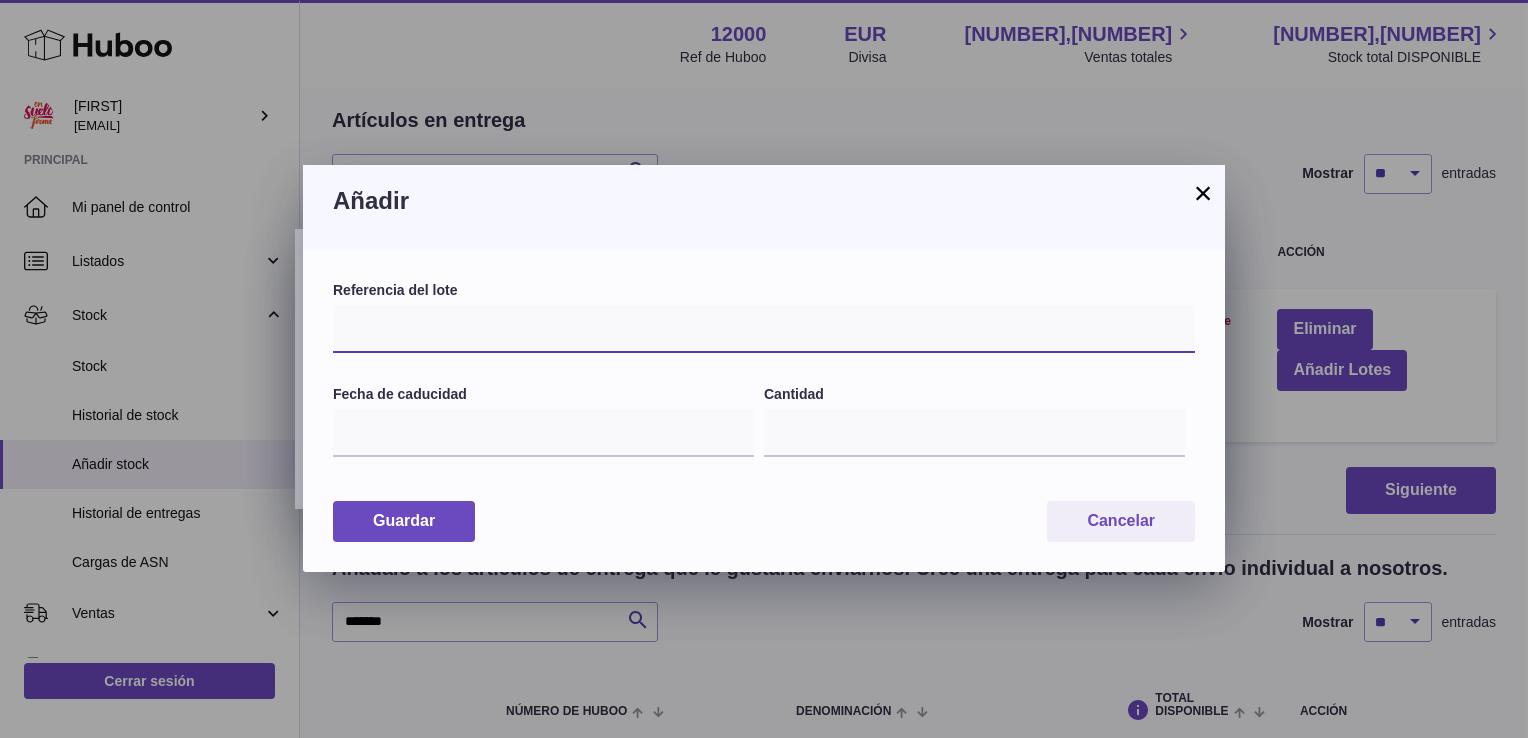 paste on "******" 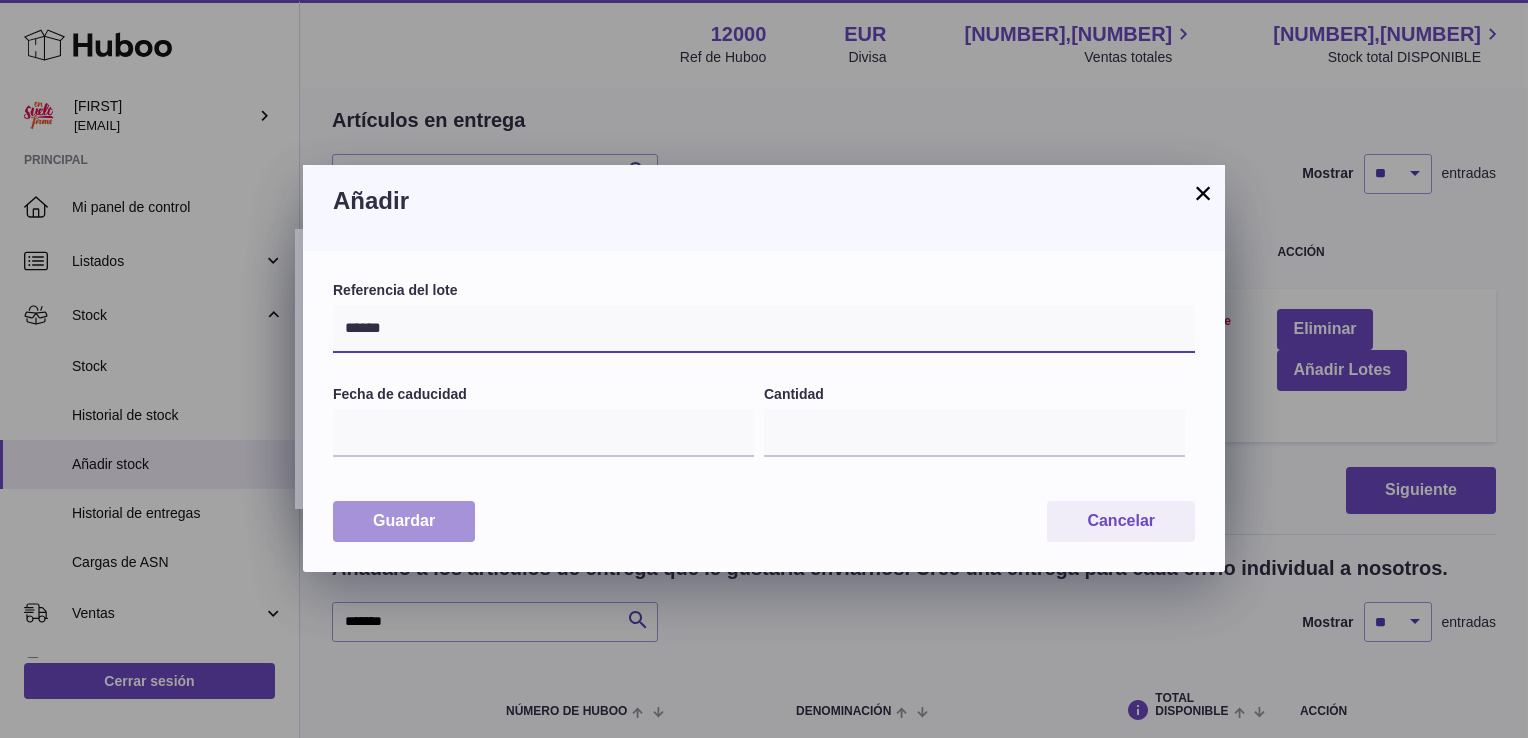 type on "******" 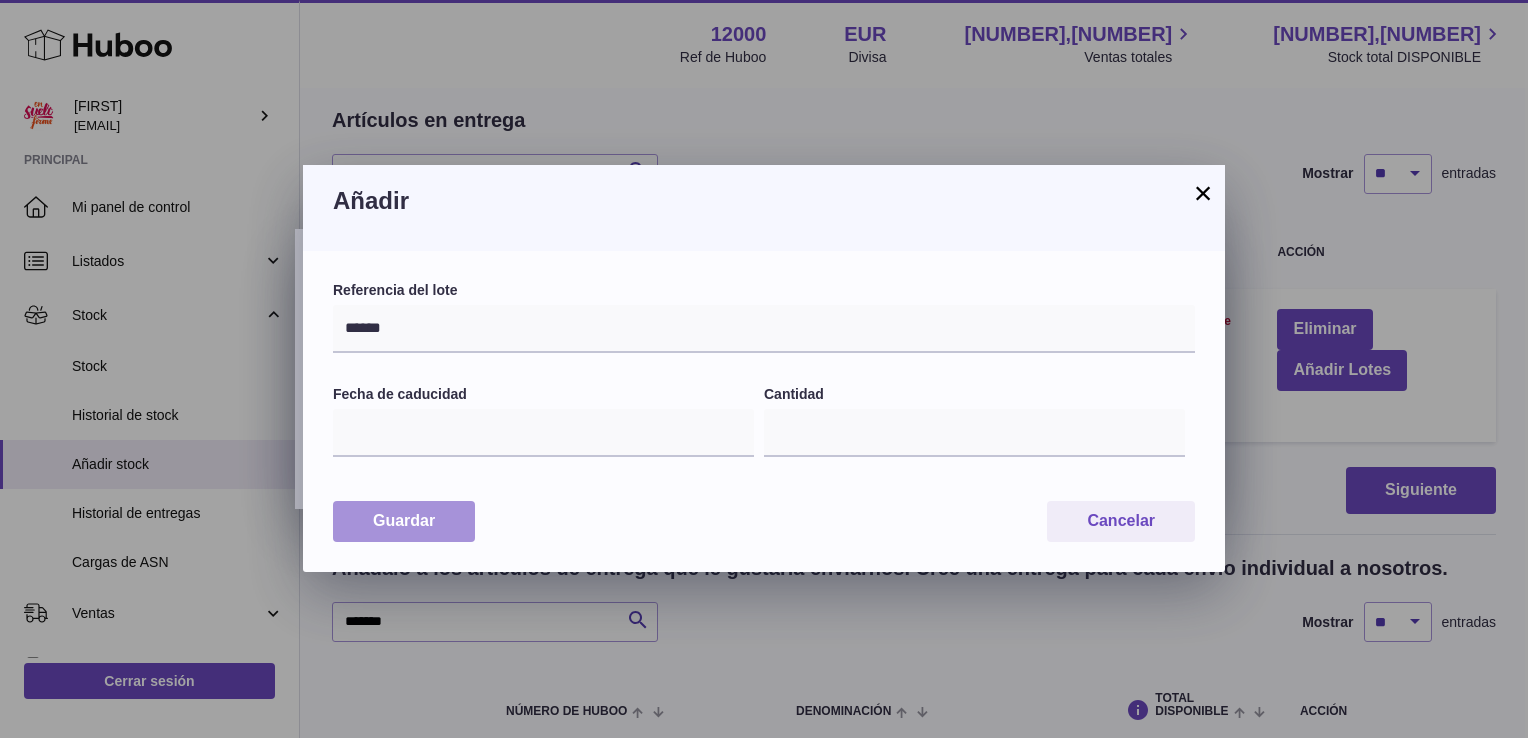 click on "Guardar" at bounding box center (404, 521) 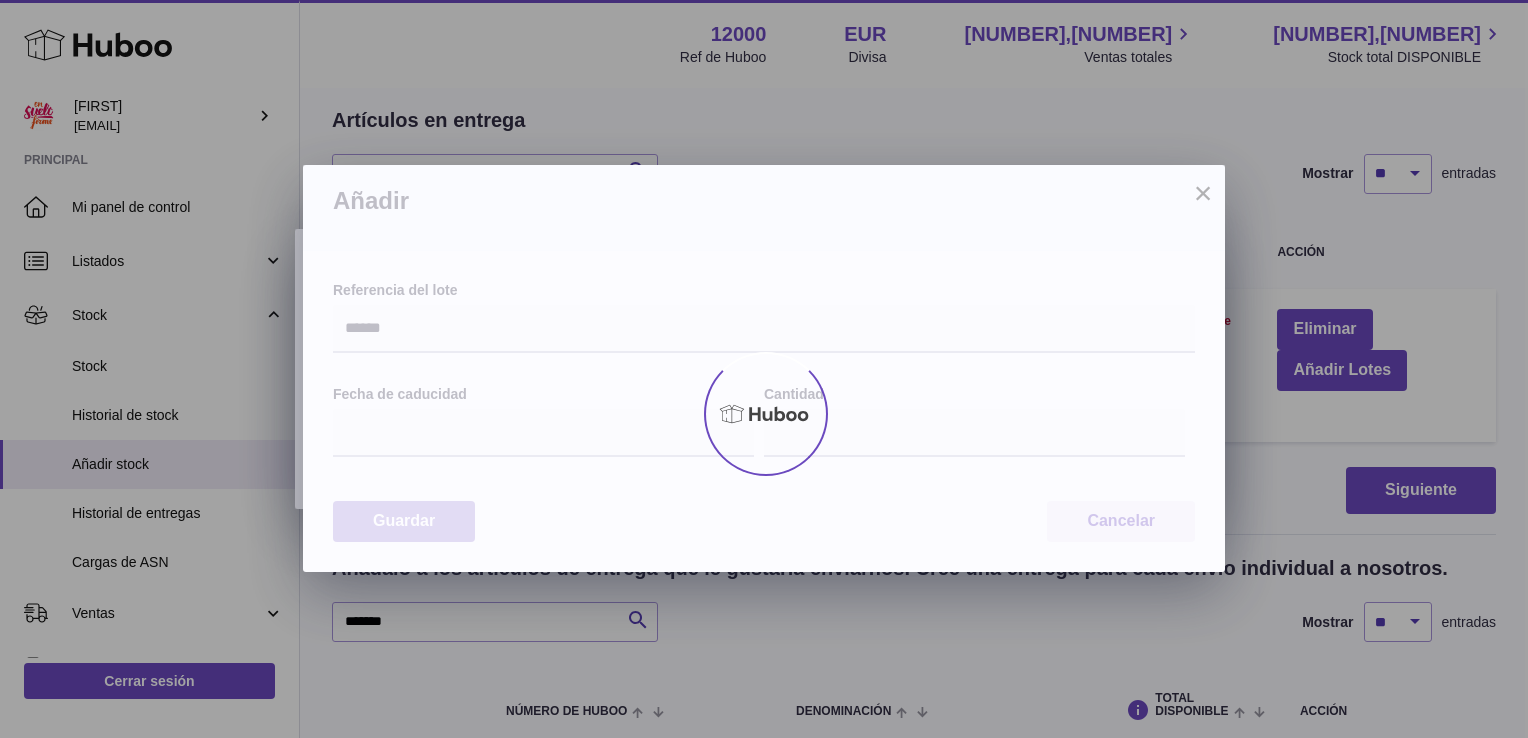 type on "*" 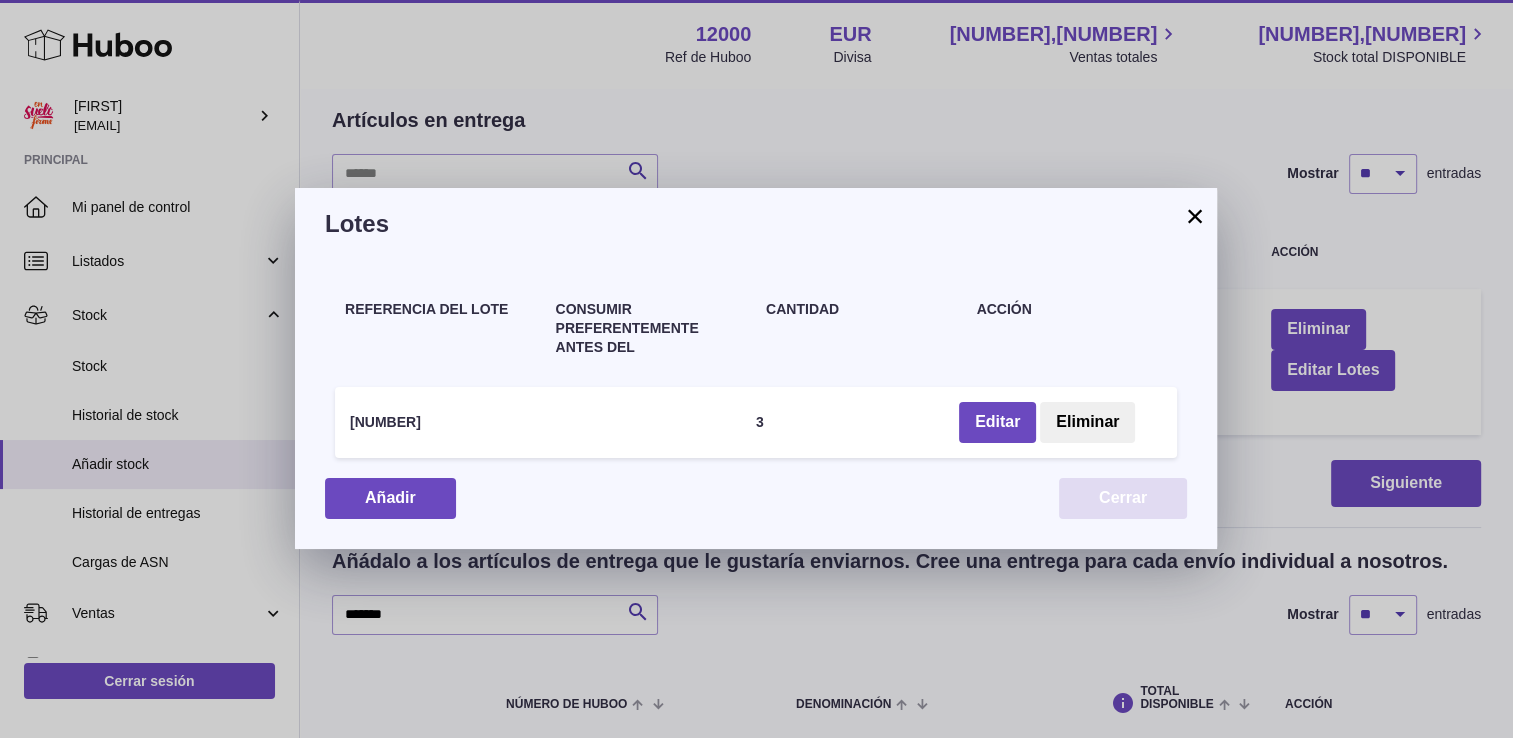 click on "Cerrar" at bounding box center (1123, 498) 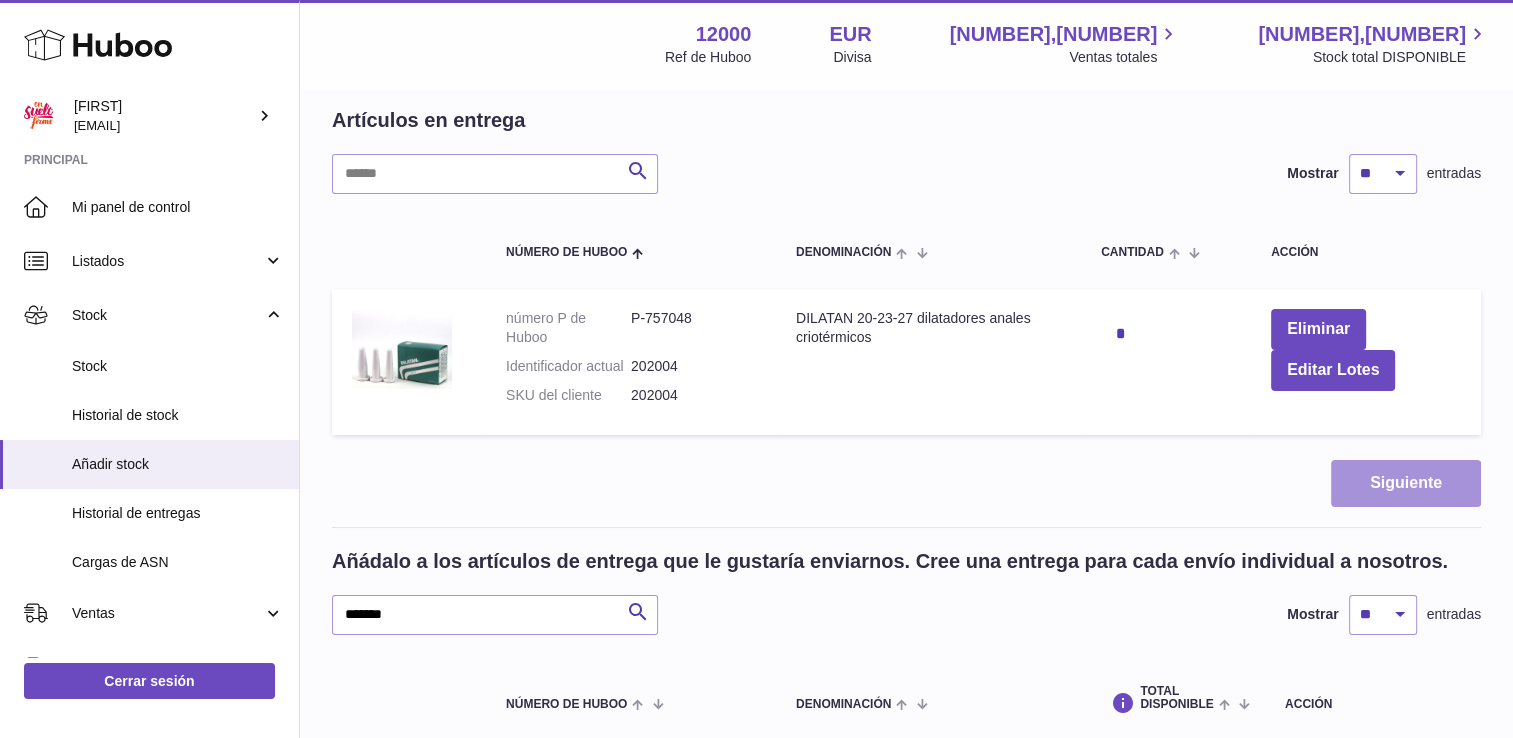 click on "Siguiente" at bounding box center (1406, 483) 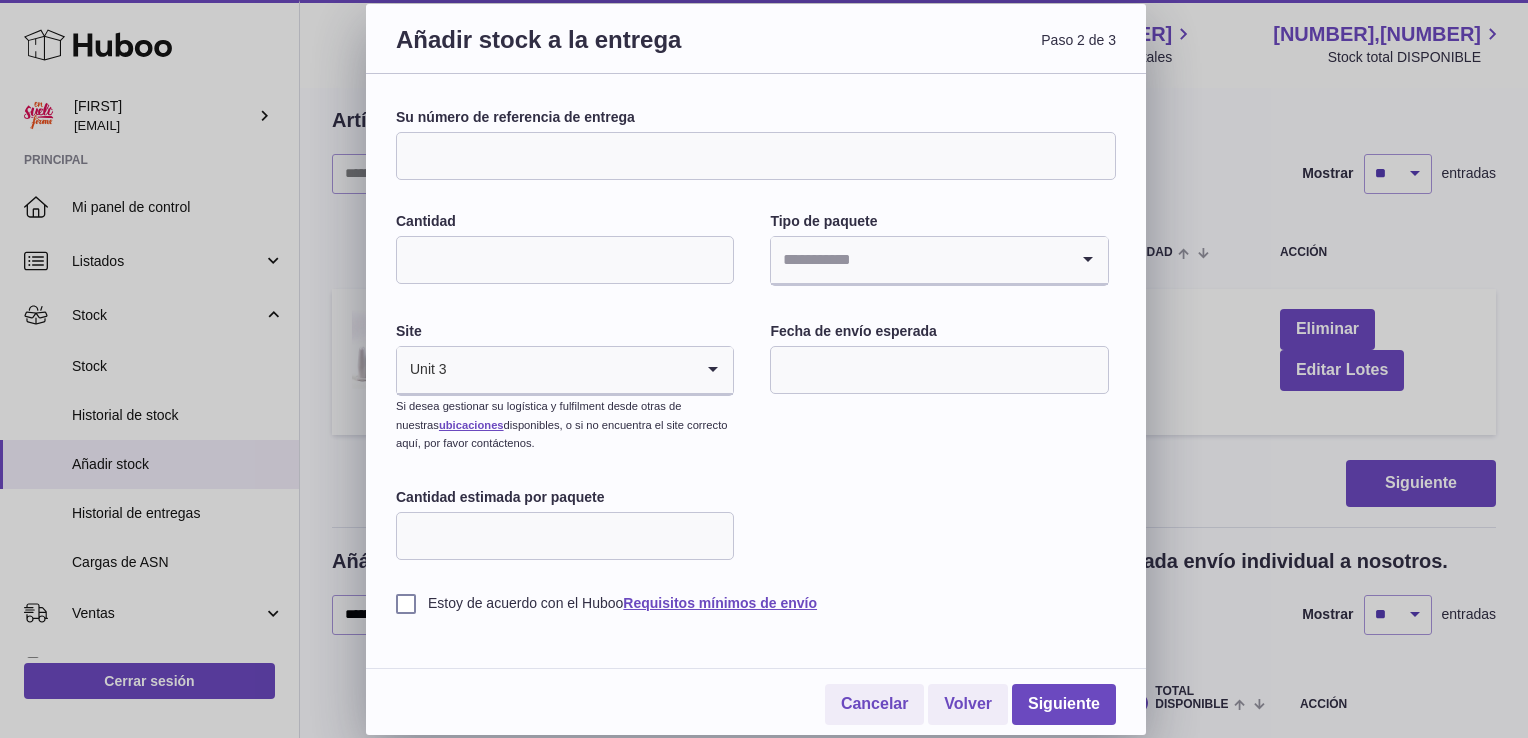 click on "Su número de referencia de entrega" at bounding box center (756, 156) 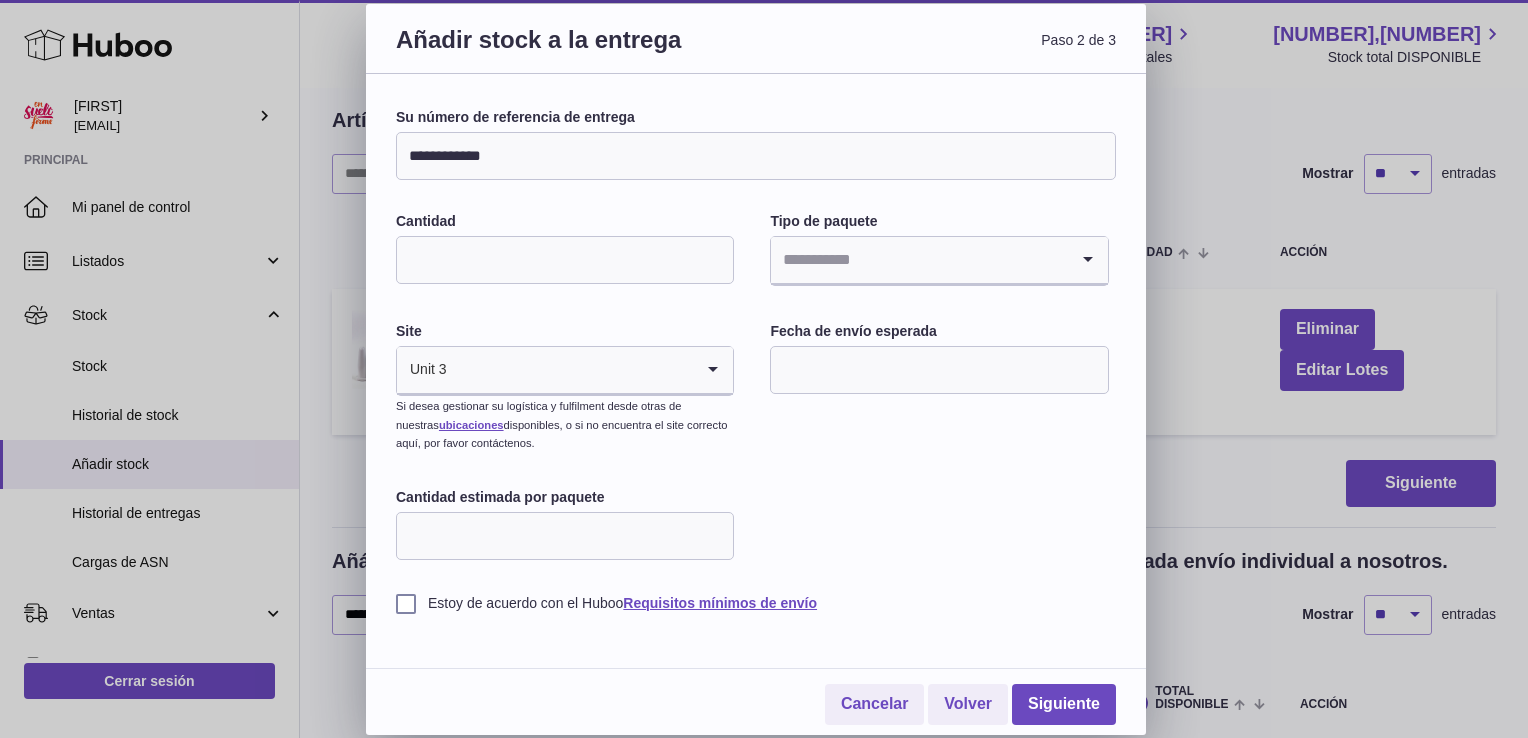 type on "**********" 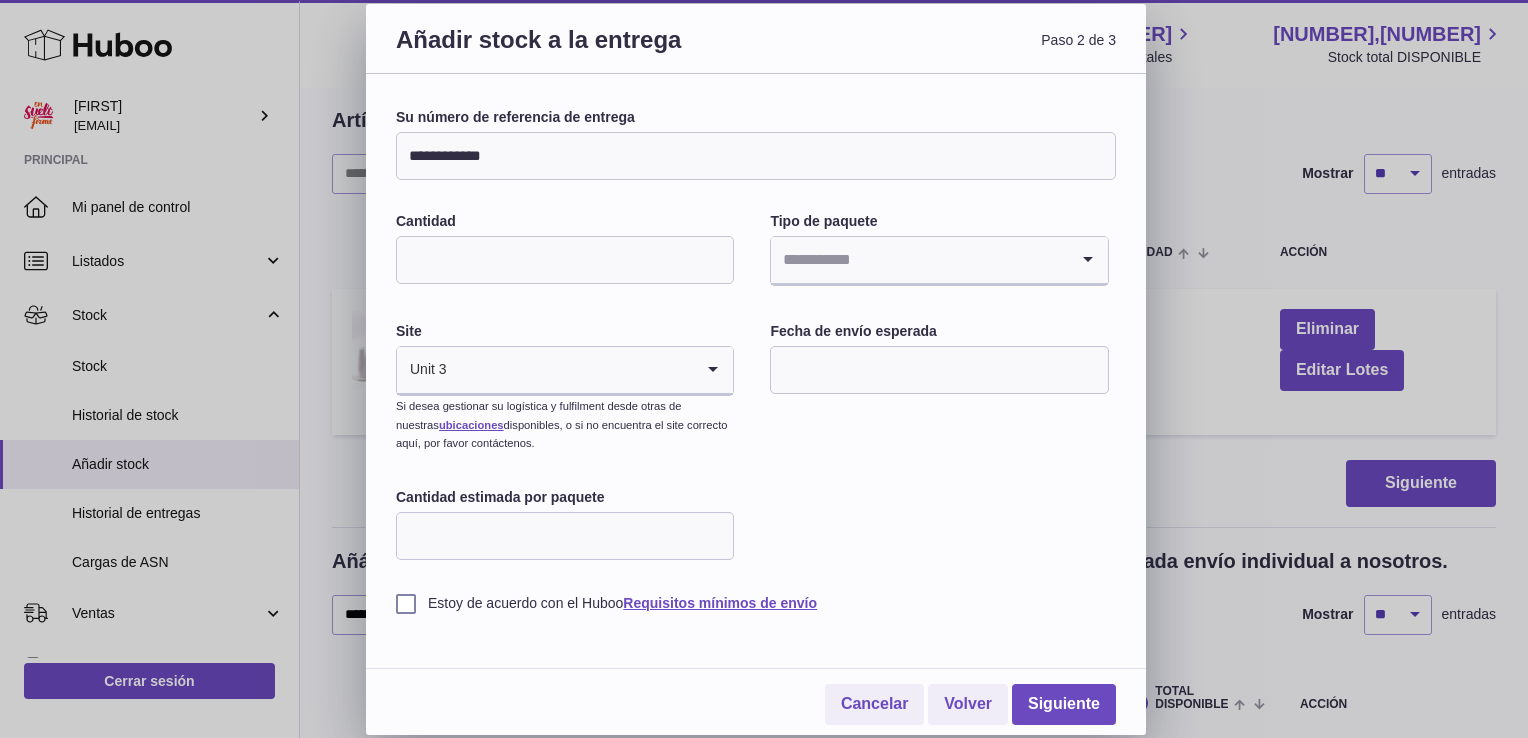type on "*" 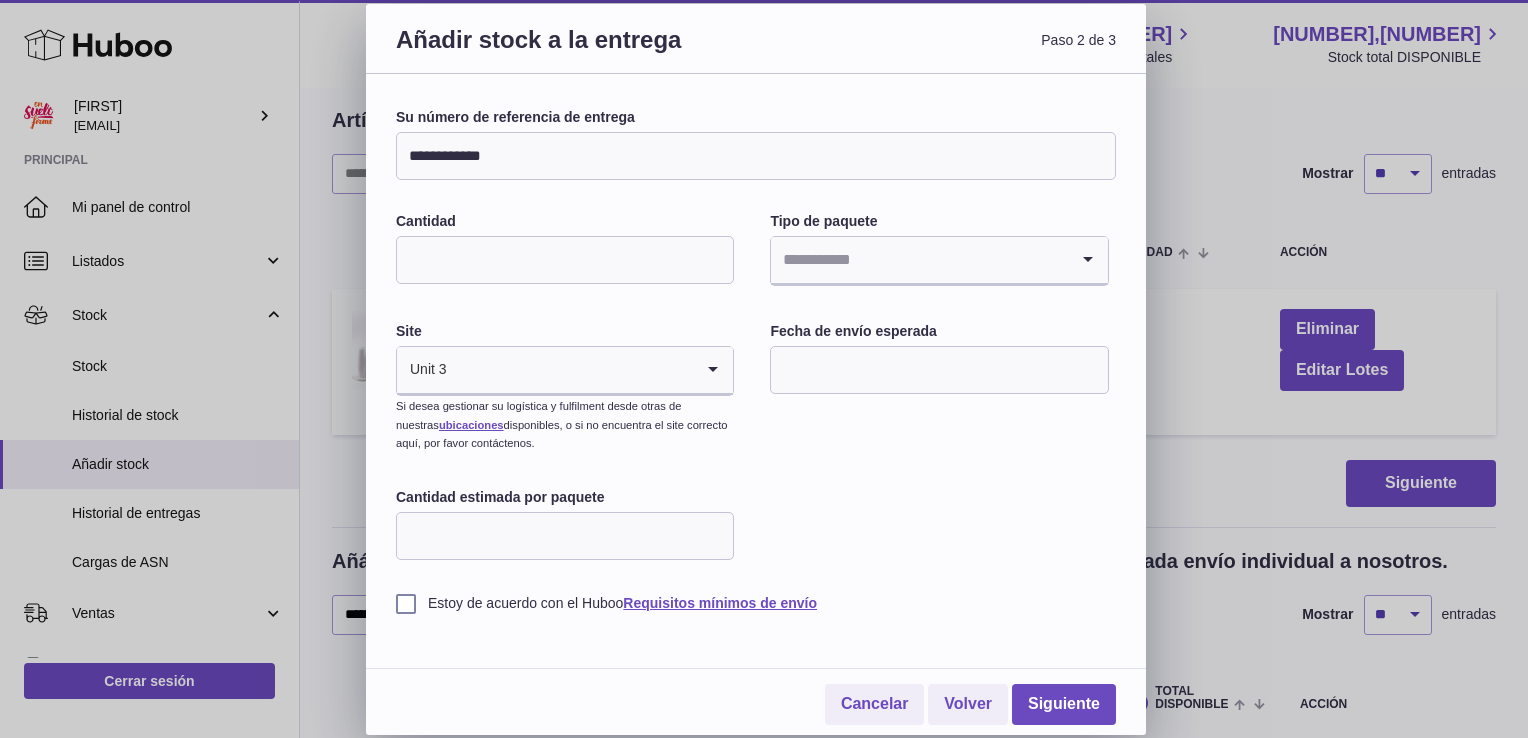 type on "*" 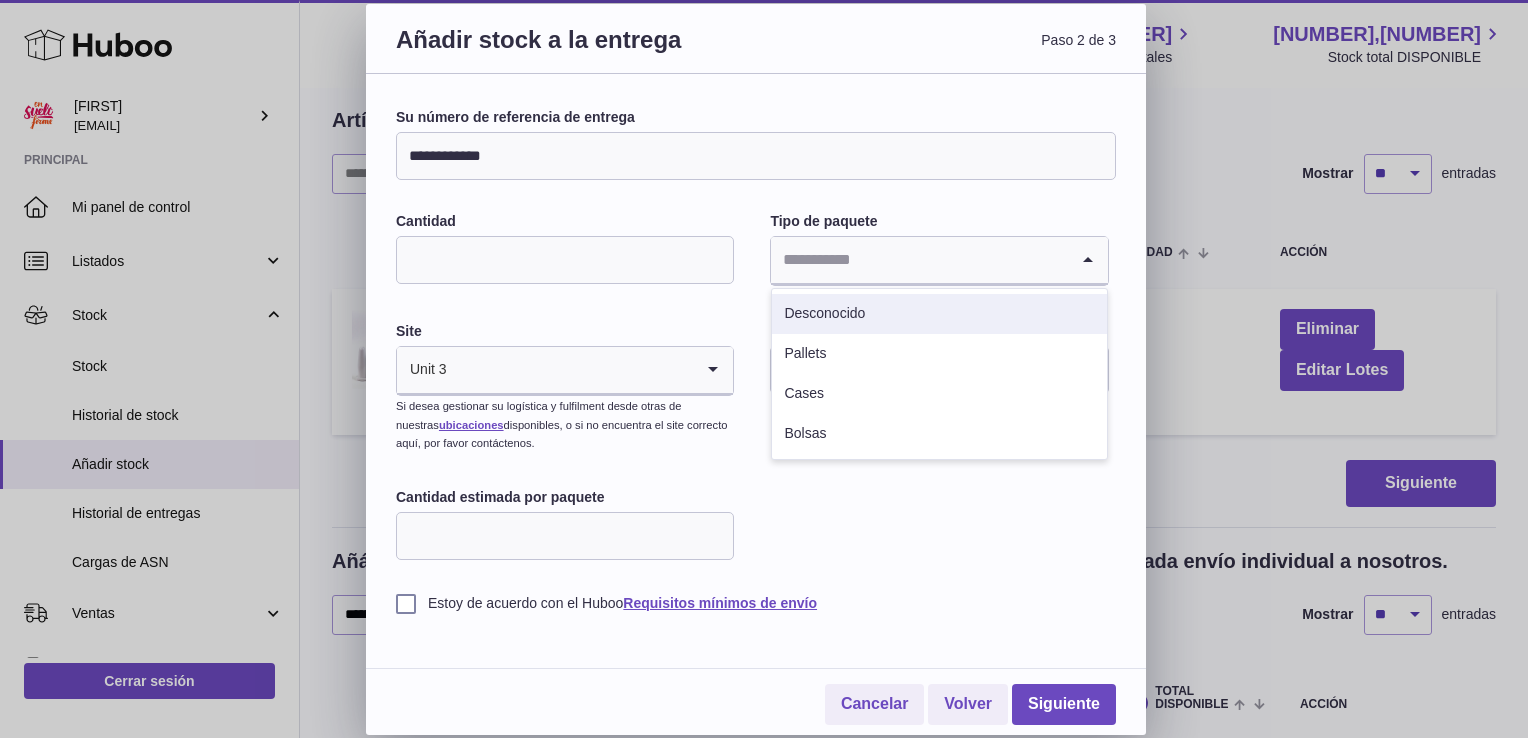 click on "Desconocido" at bounding box center (939, 314) 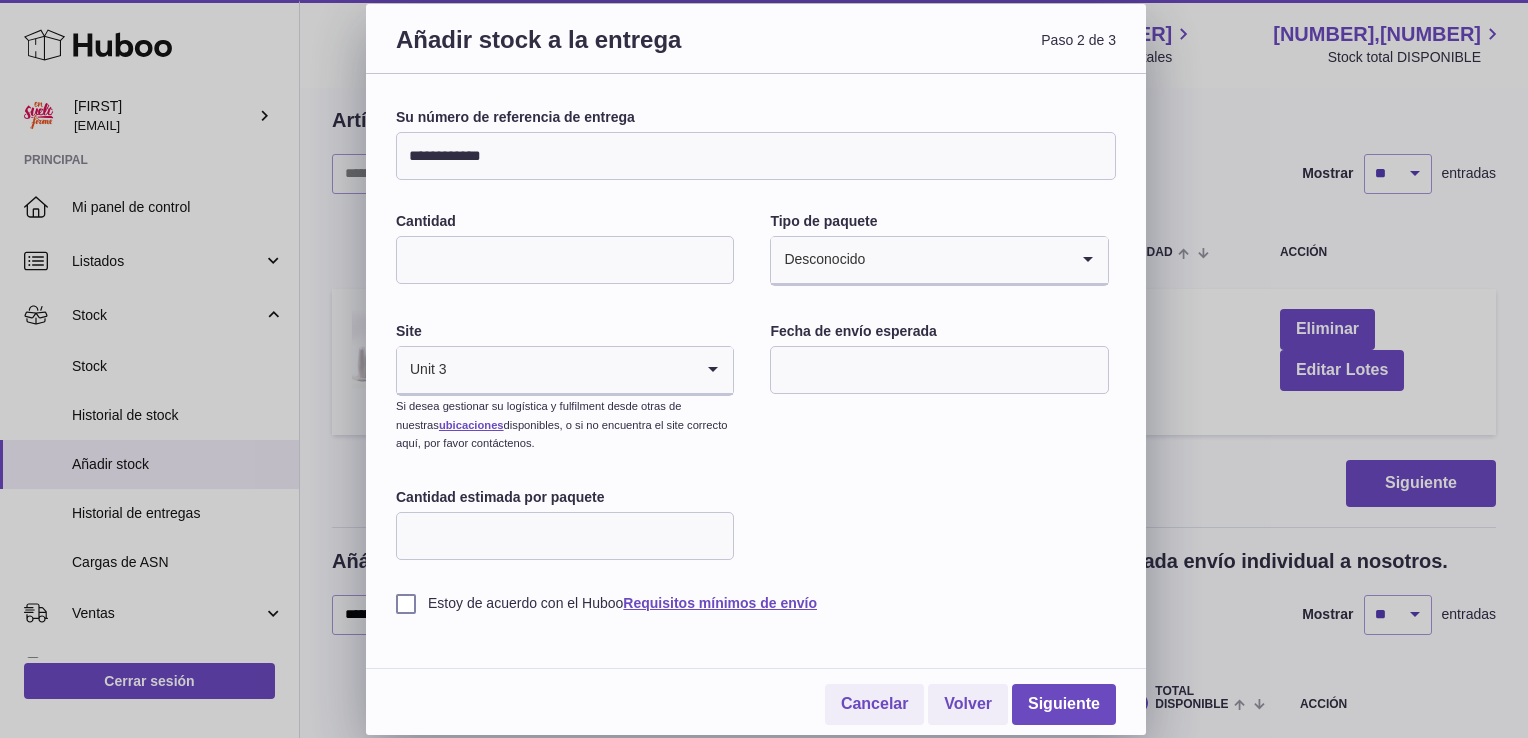 click at bounding box center [939, 370] 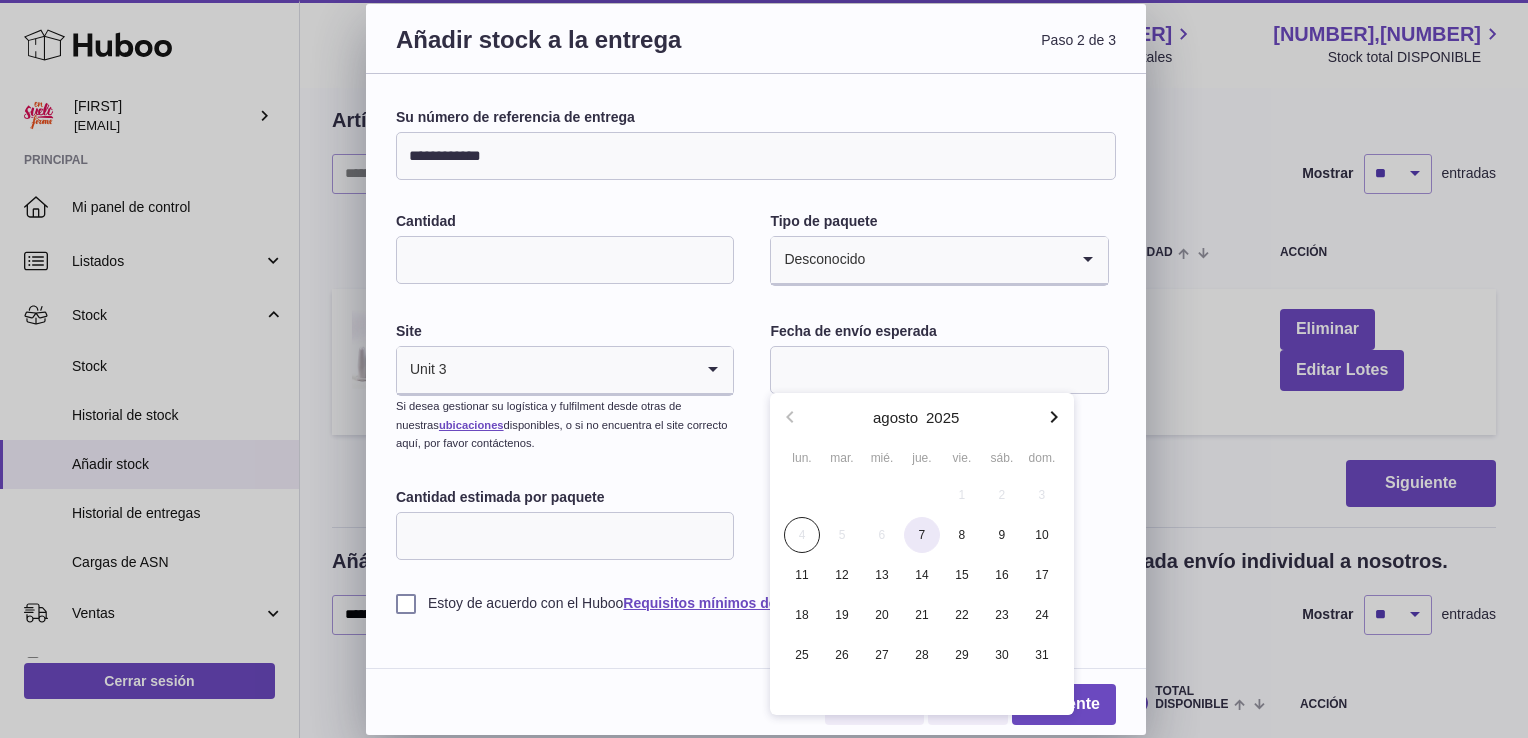 click on "7" at bounding box center (922, 535) 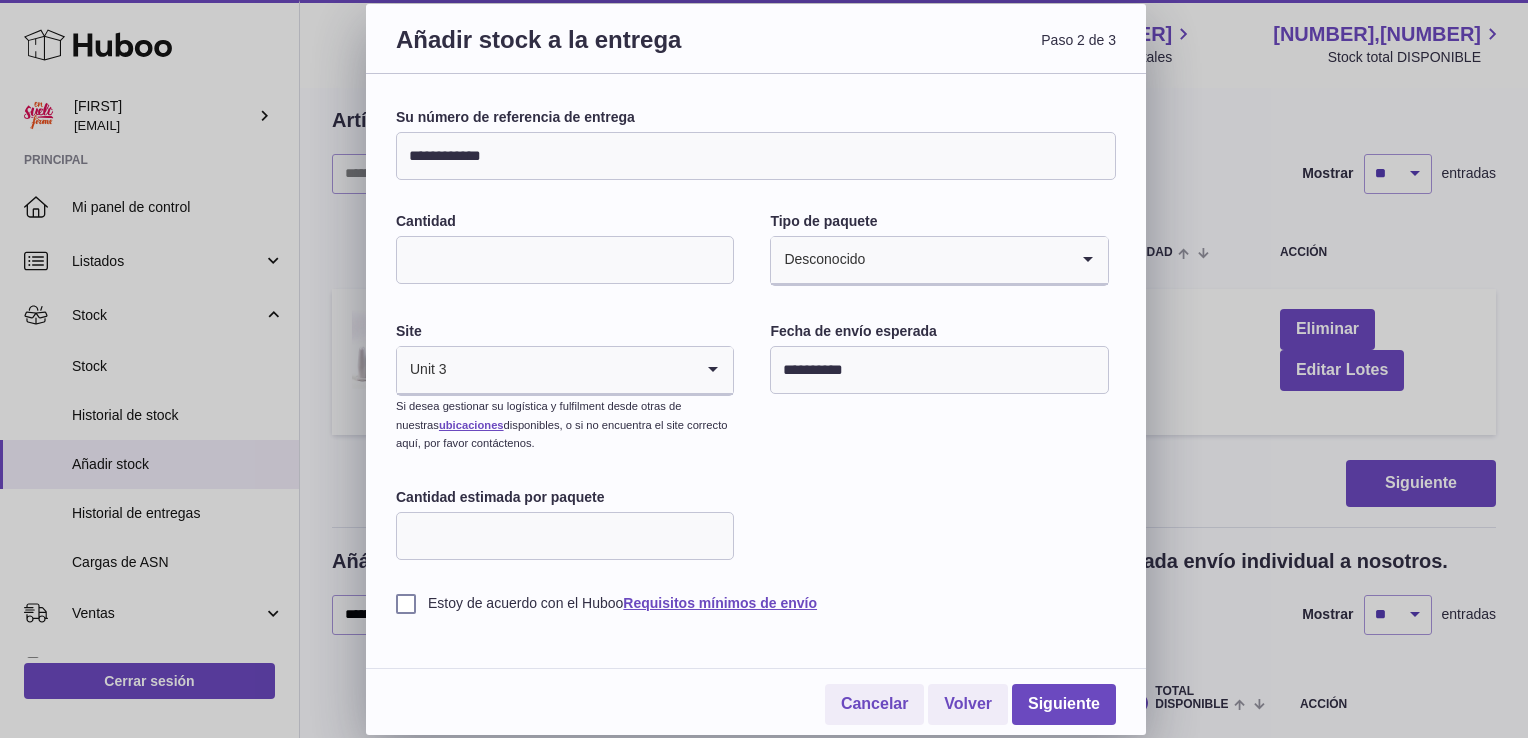 click on "Estoy de acuerdo con el Huboo
Requisitos mínimos de envío" at bounding box center [756, 603] 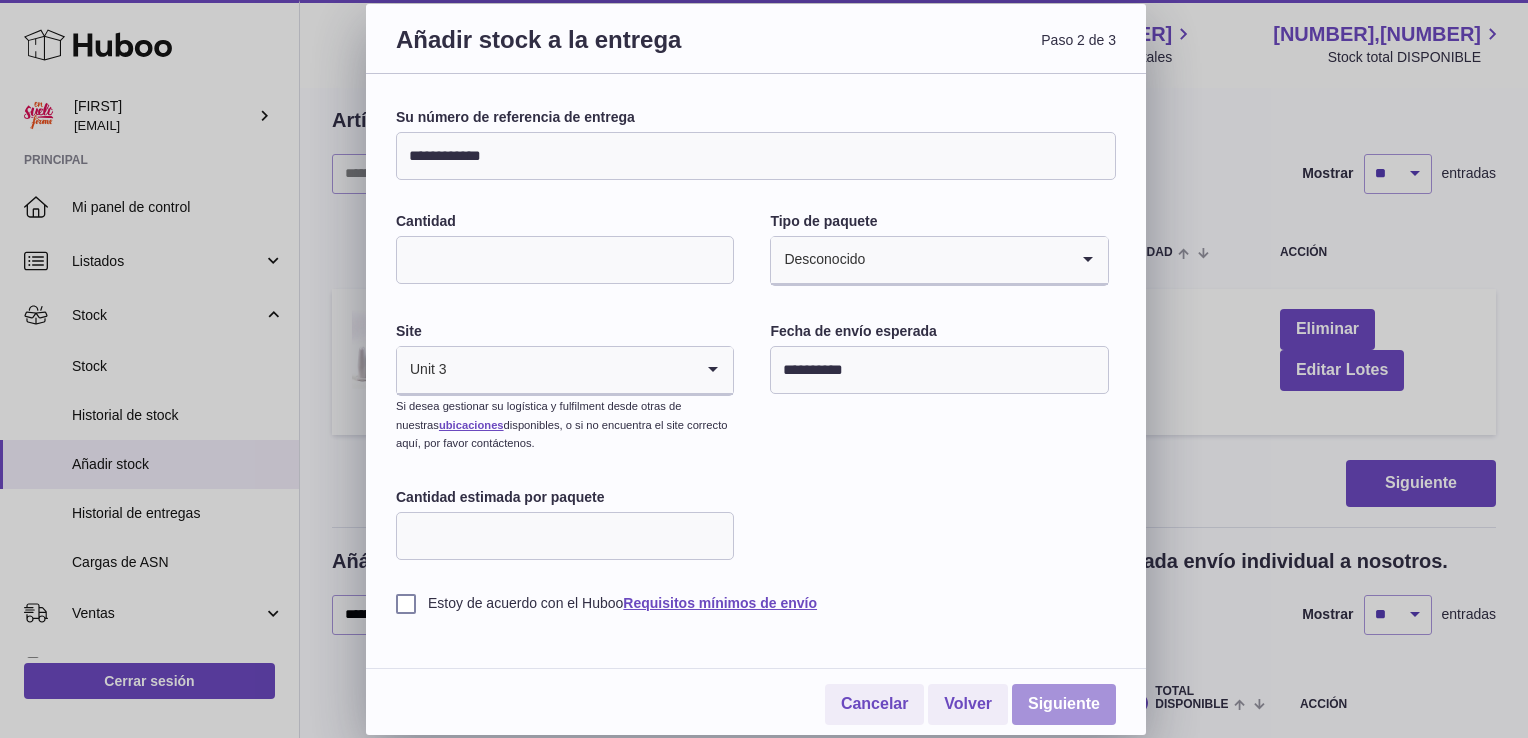 click on "Siguiente" at bounding box center (1064, 704) 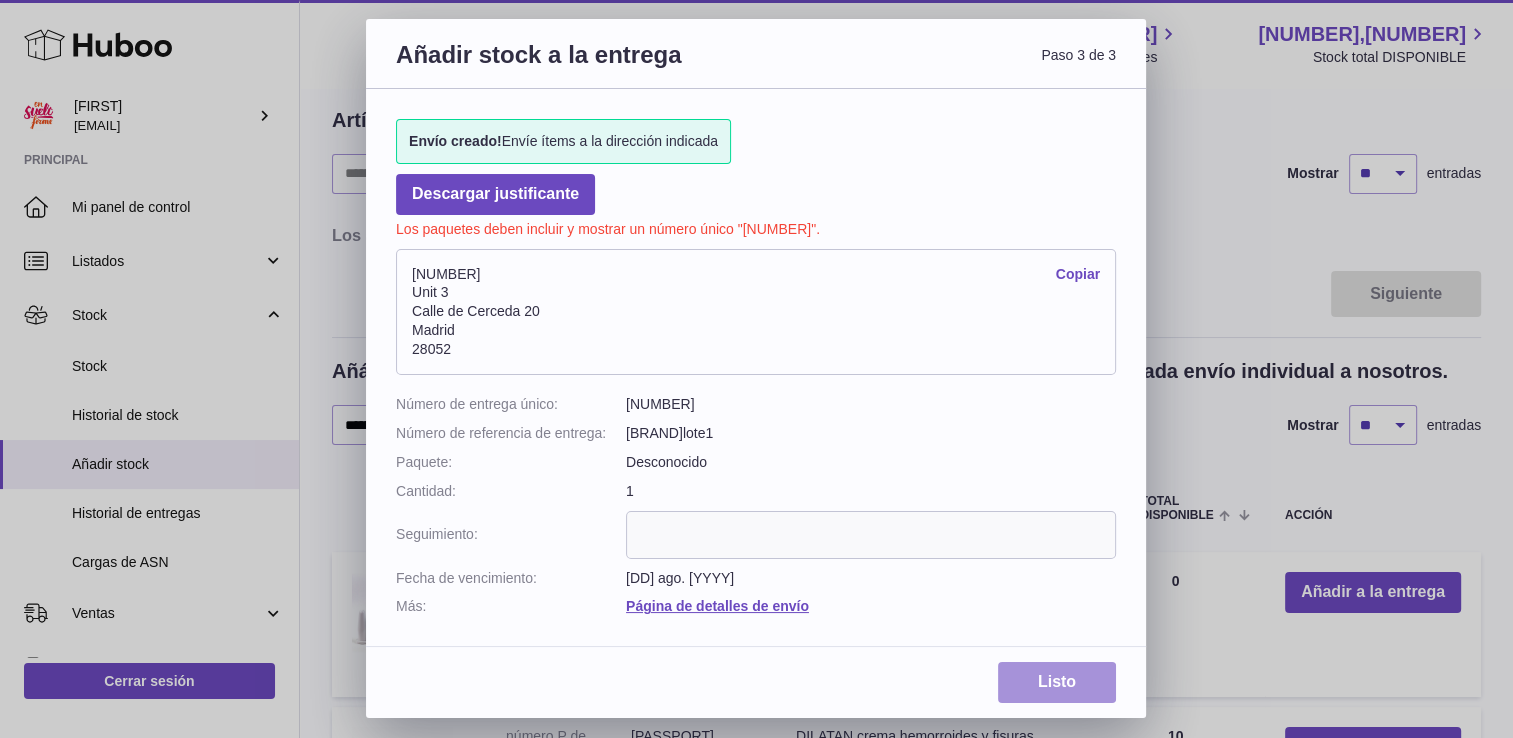 click on "Listo" at bounding box center (1057, 682) 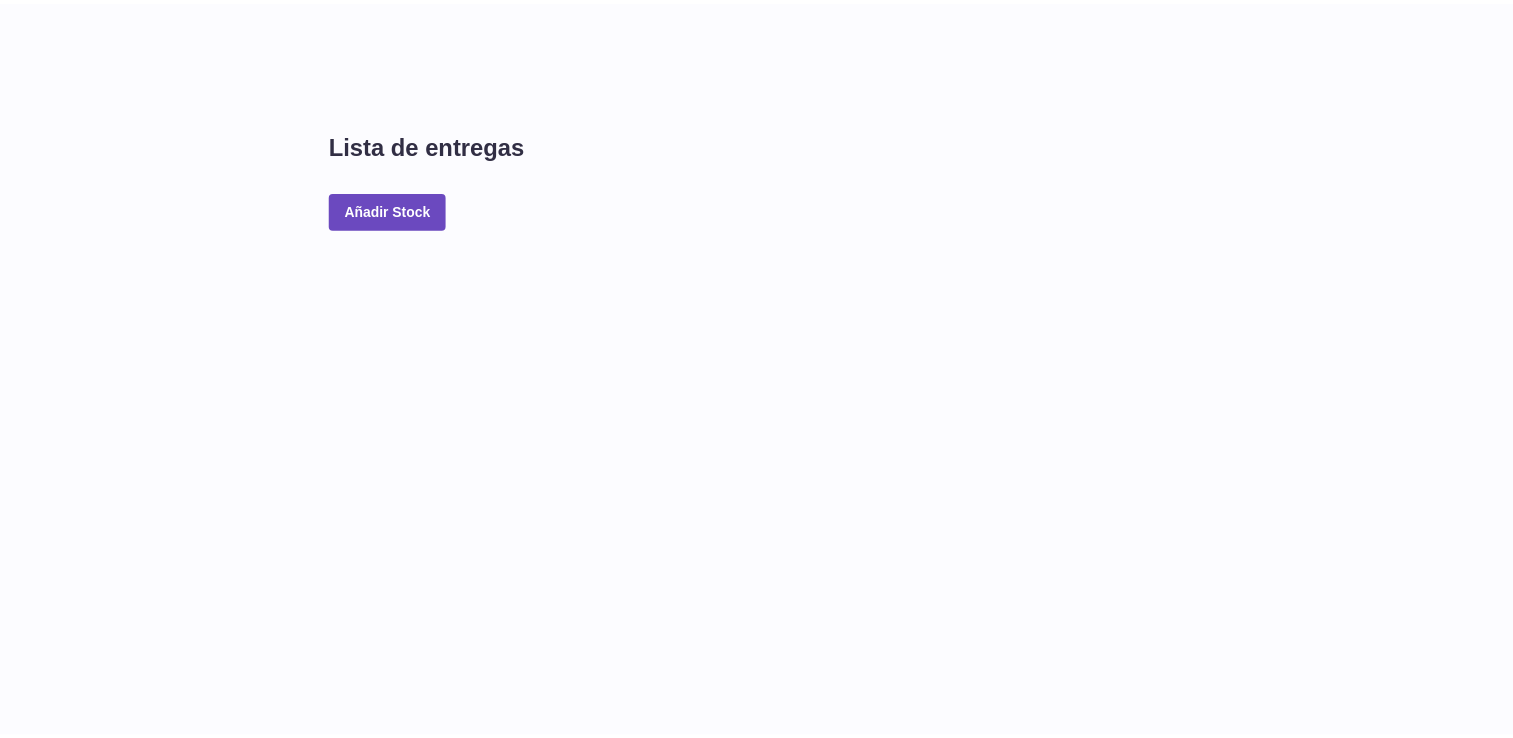 scroll, scrollTop: 0, scrollLeft: 0, axis: both 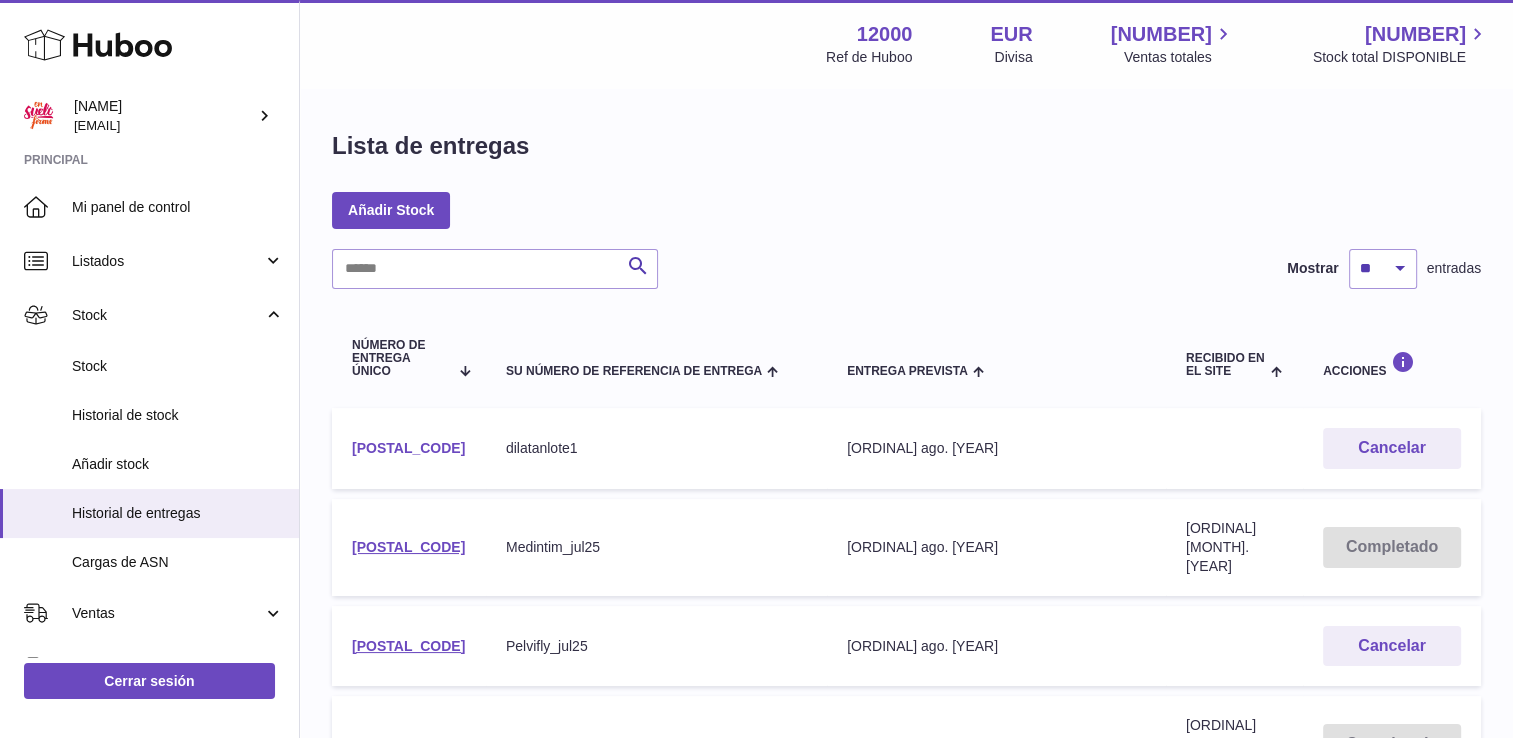 click on "12000-199103" at bounding box center [408, 448] 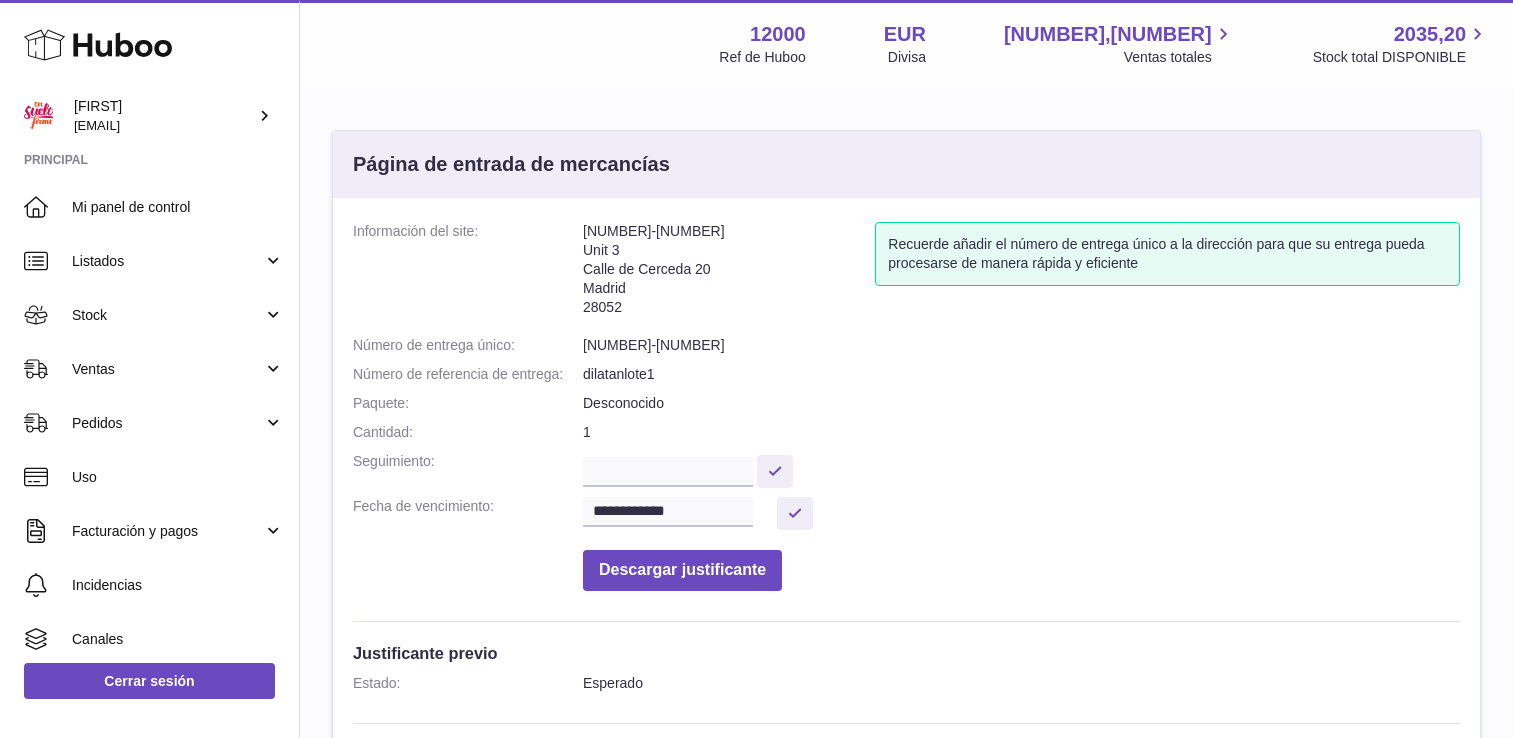 scroll, scrollTop: 0, scrollLeft: 0, axis: both 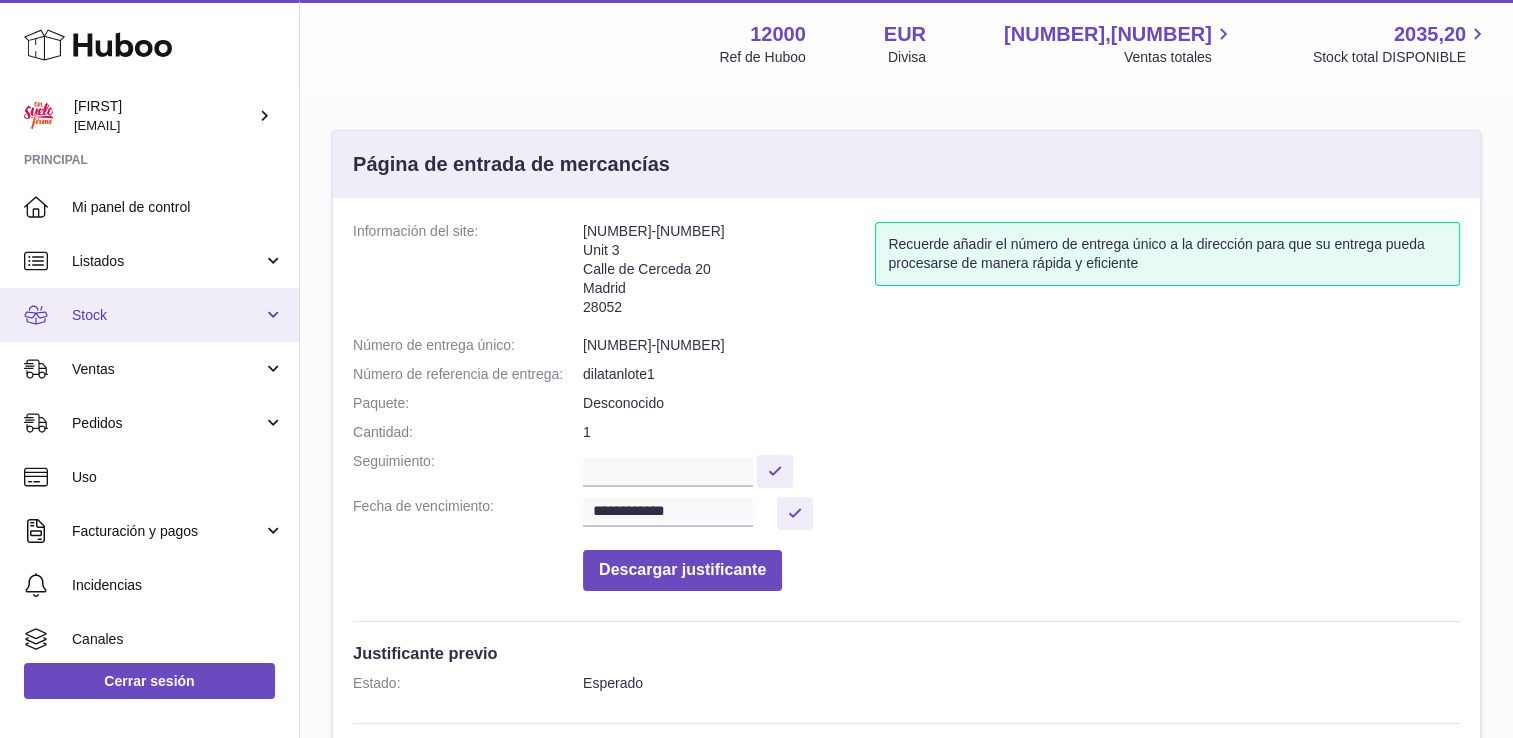 click on "Stock" at bounding box center [167, 315] 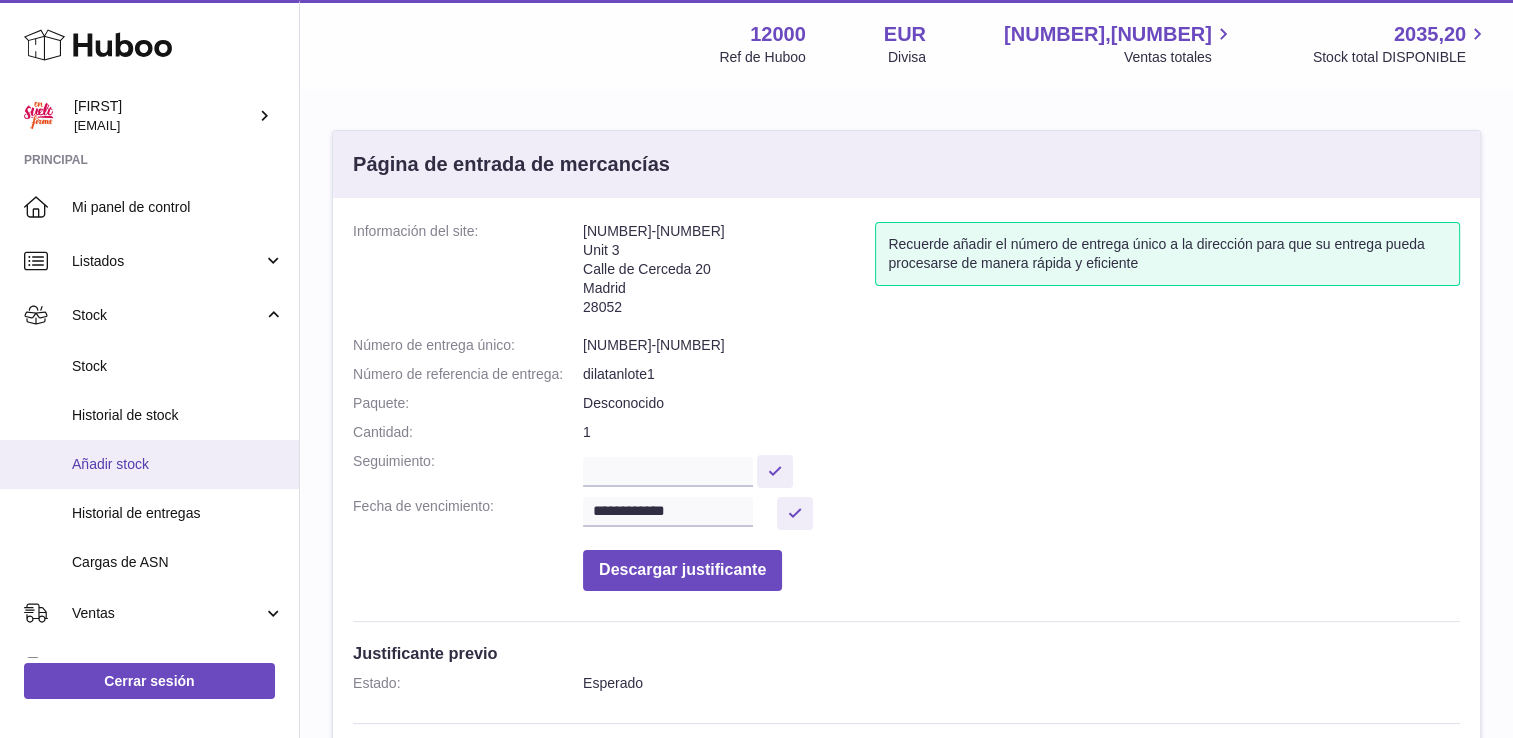 click on "Añadir stock" at bounding box center (178, 464) 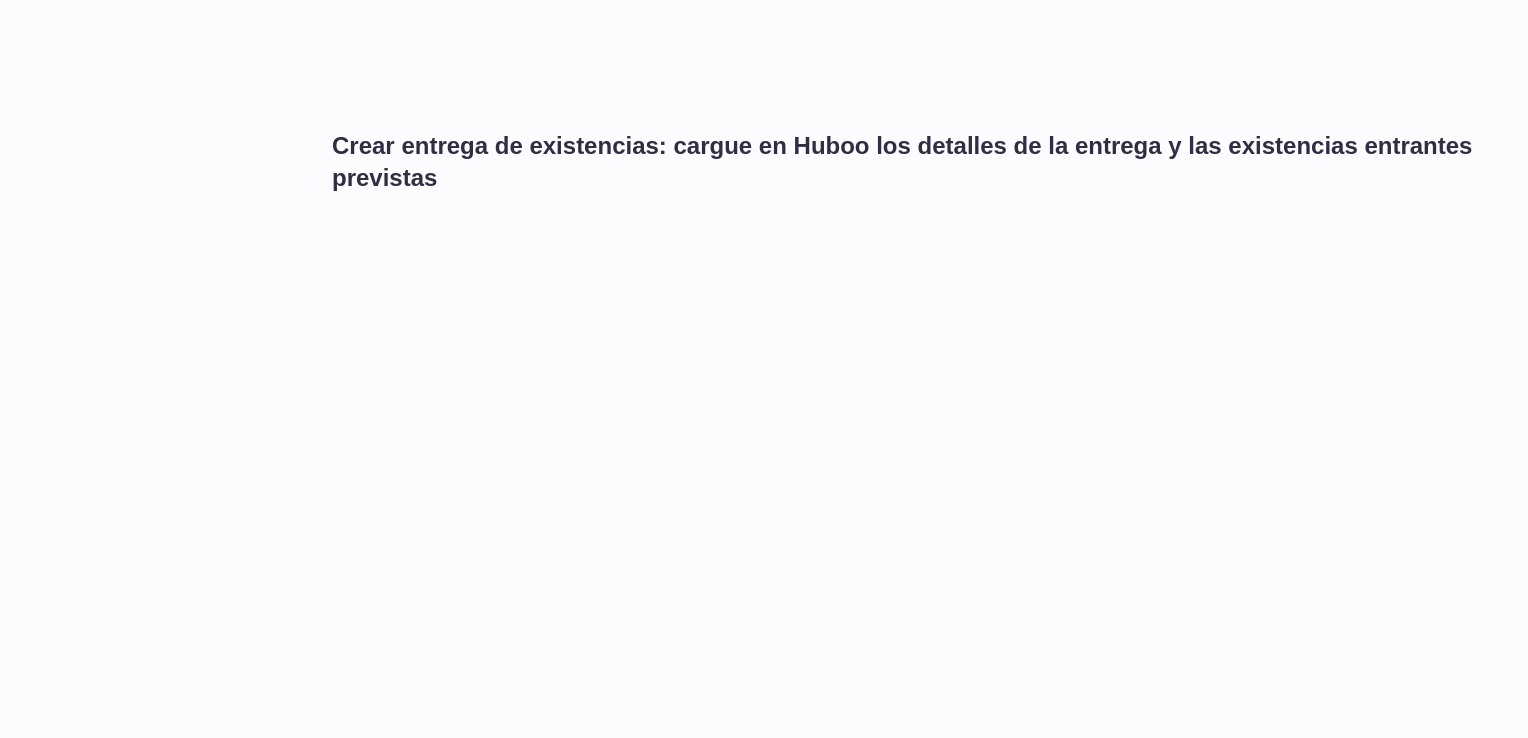 scroll, scrollTop: 0, scrollLeft: 0, axis: both 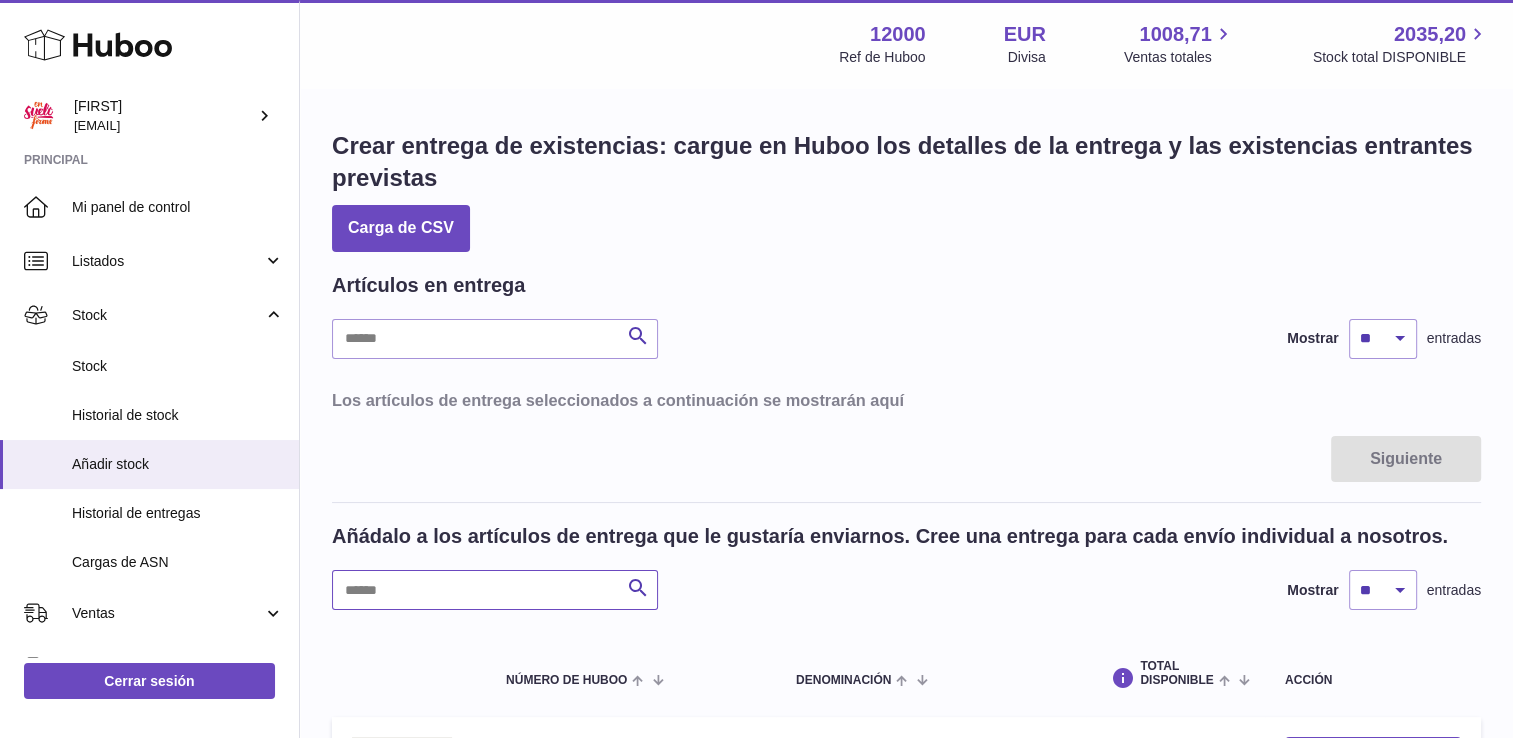 click at bounding box center (495, 590) 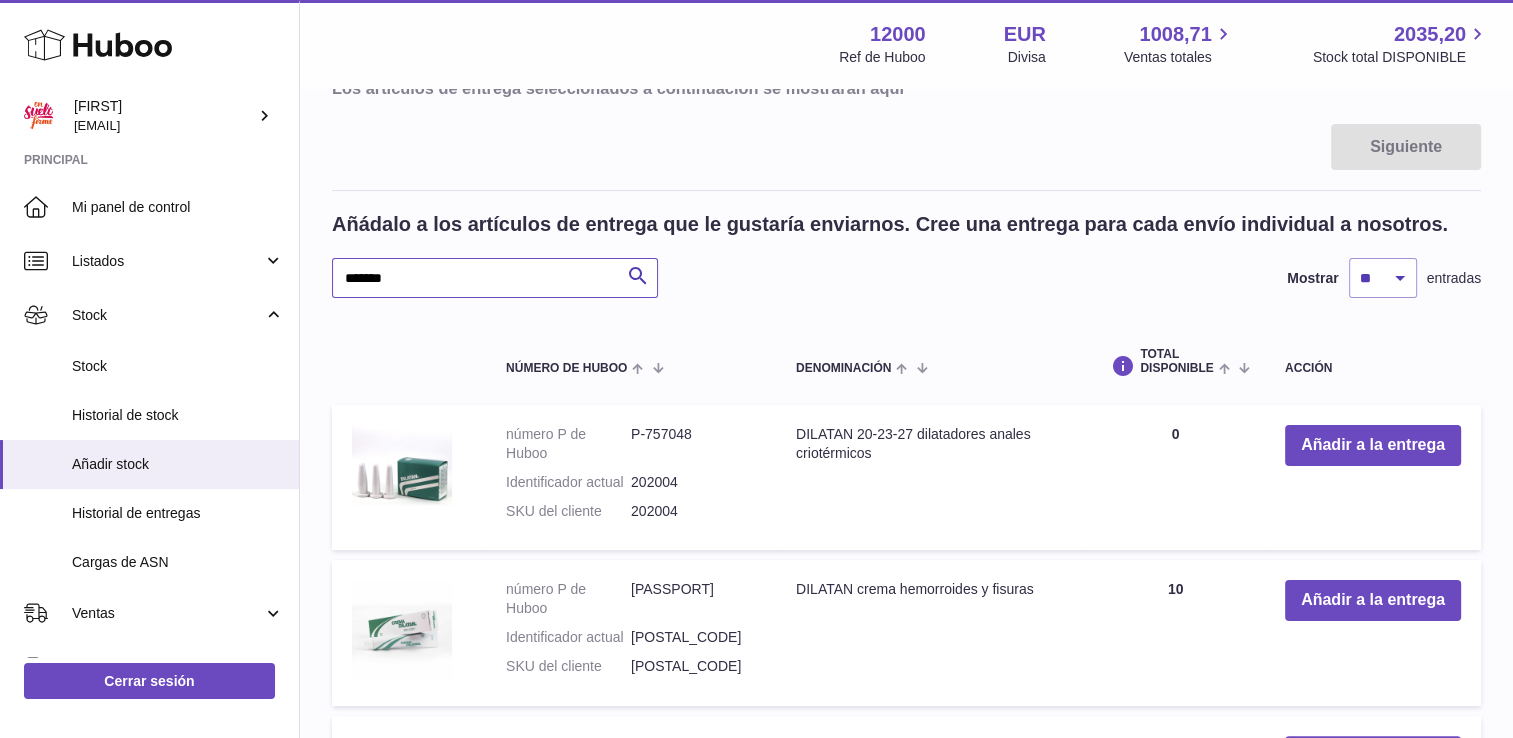 scroll, scrollTop: 400, scrollLeft: 0, axis: vertical 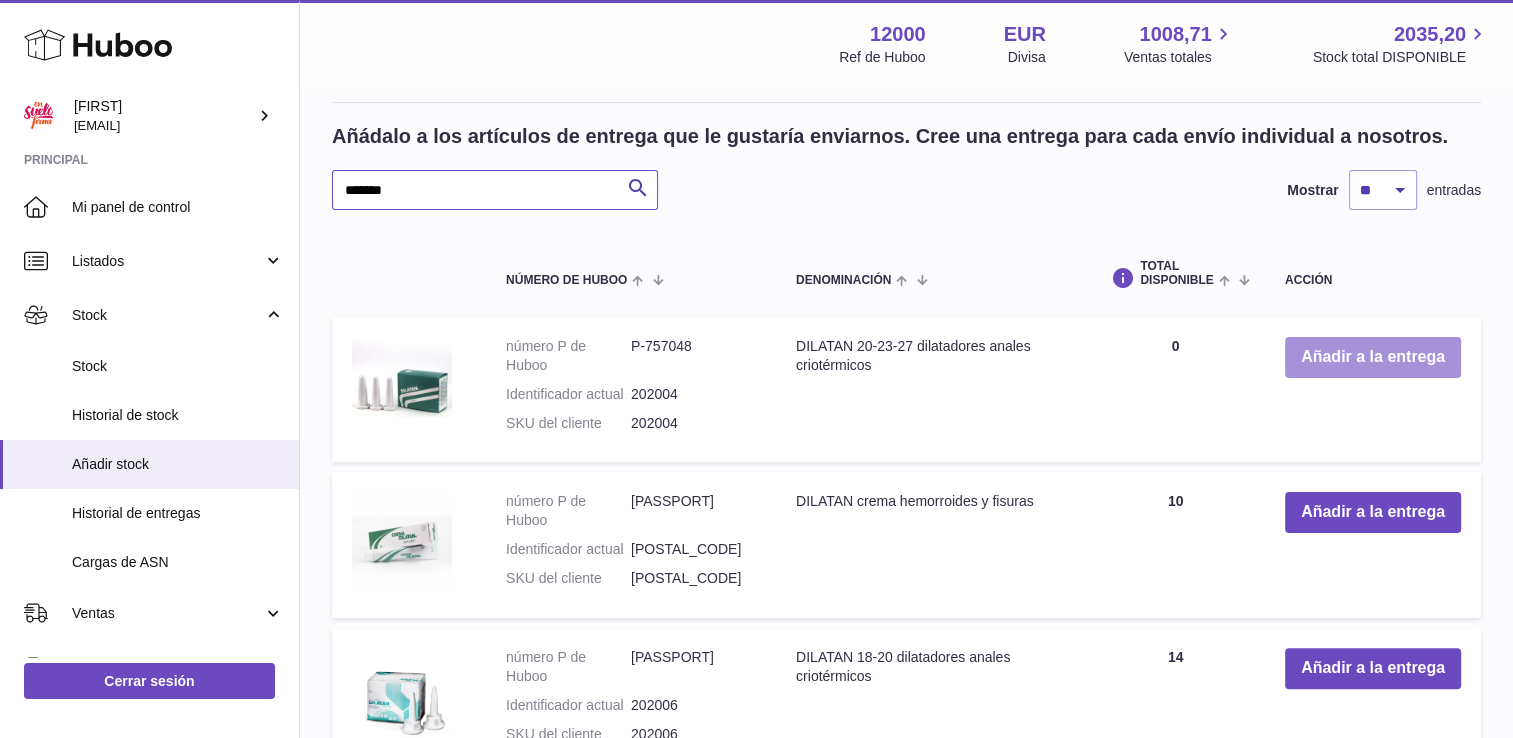 type on "*******" 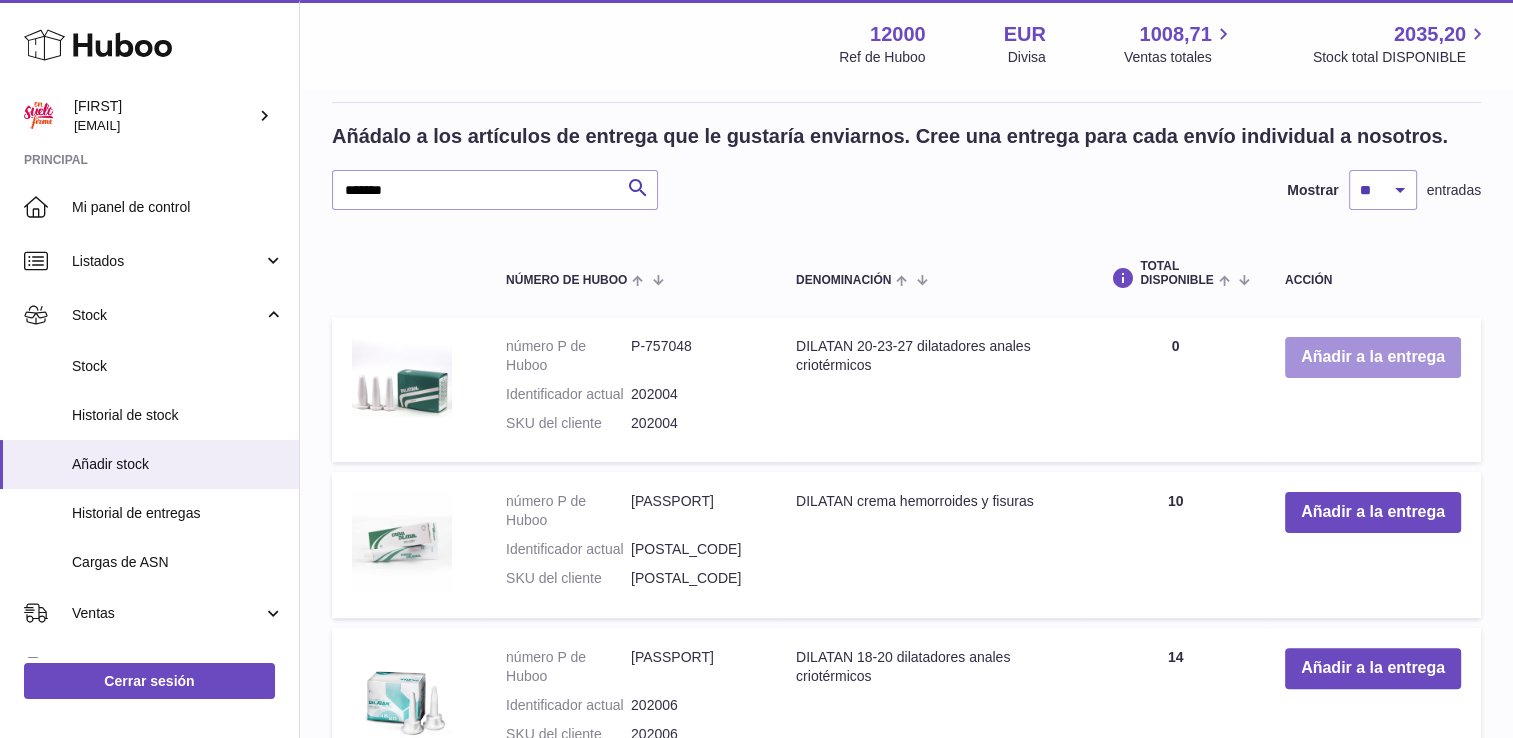 click on "Añadir a la entrega" at bounding box center (1373, 357) 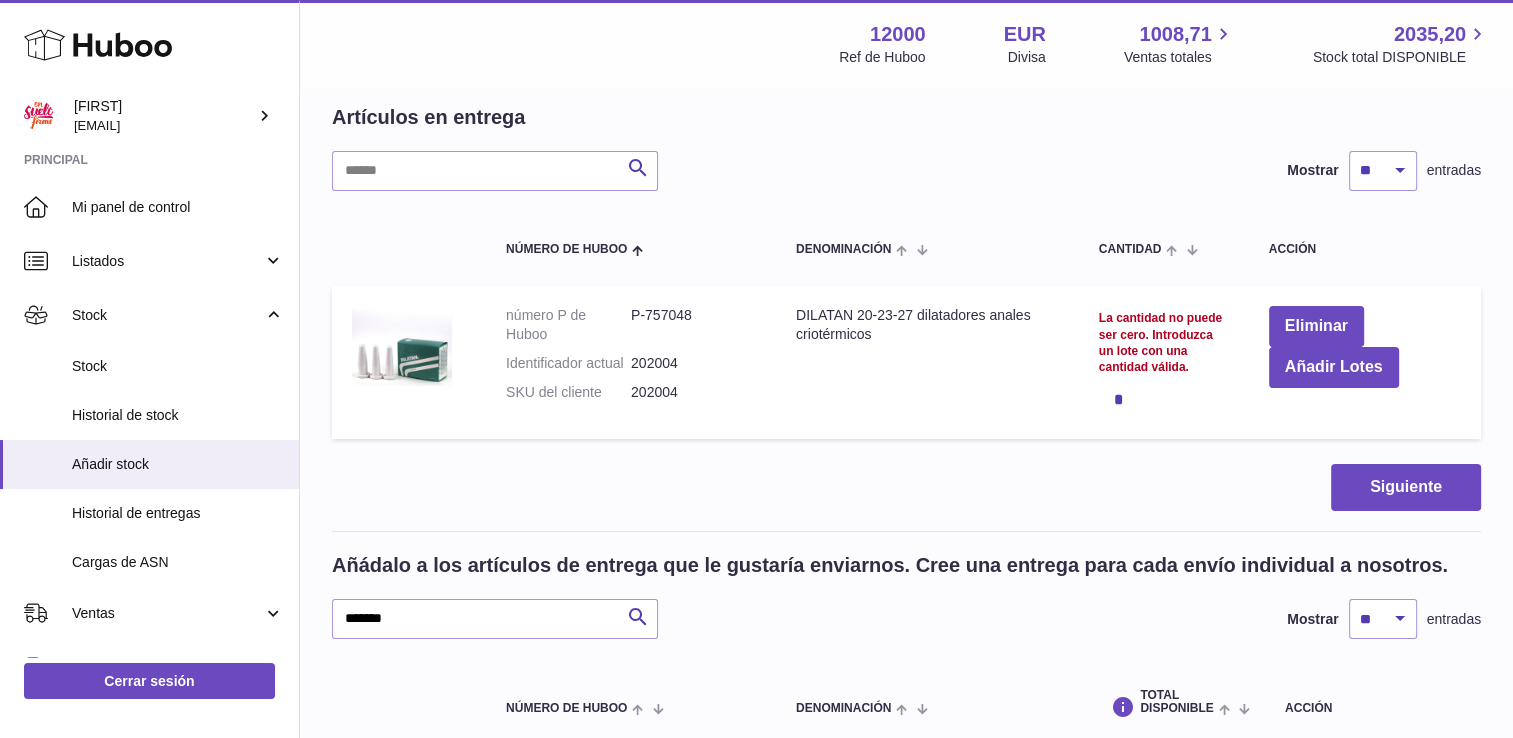 scroll, scrollTop: 165, scrollLeft: 0, axis: vertical 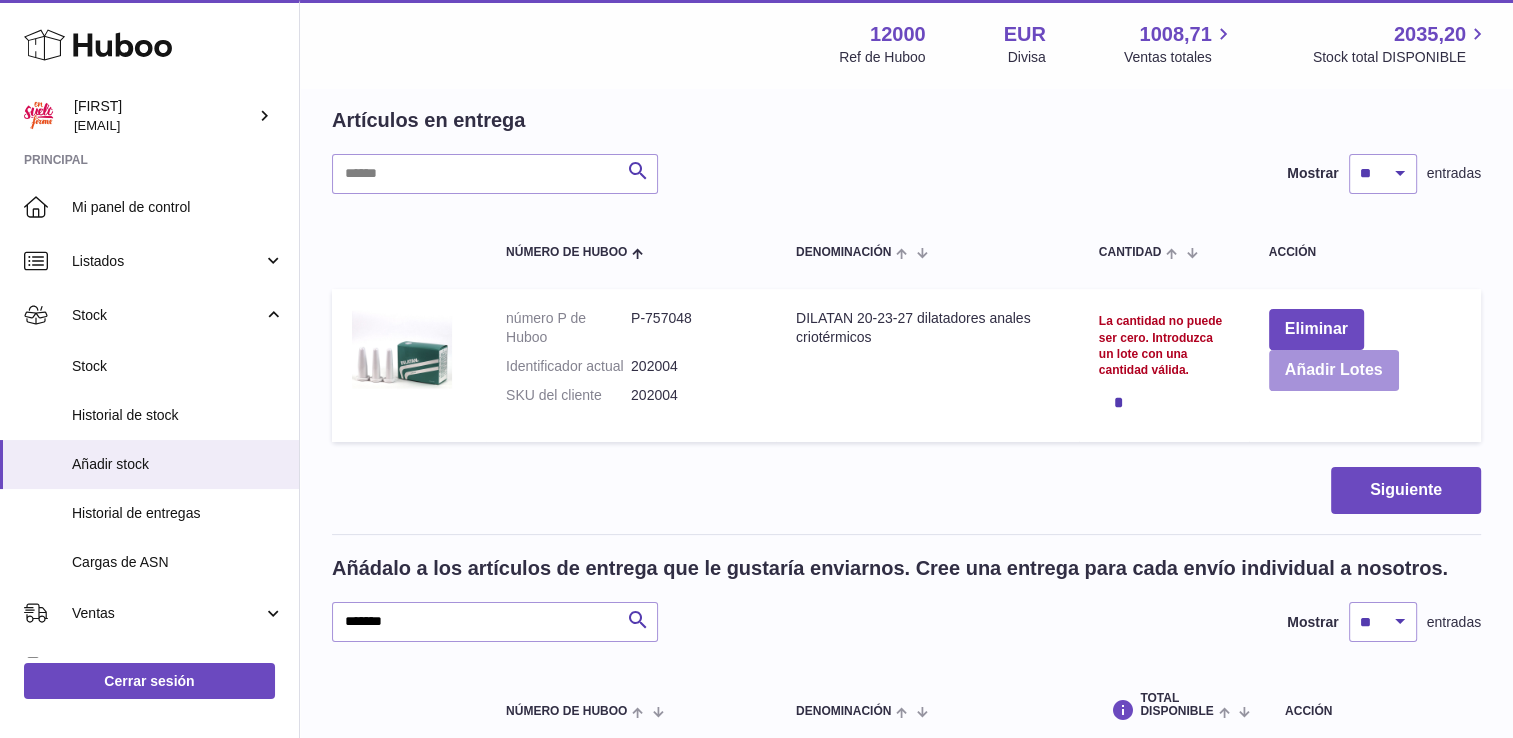 click on "Añadir Lotes" at bounding box center [1334, 370] 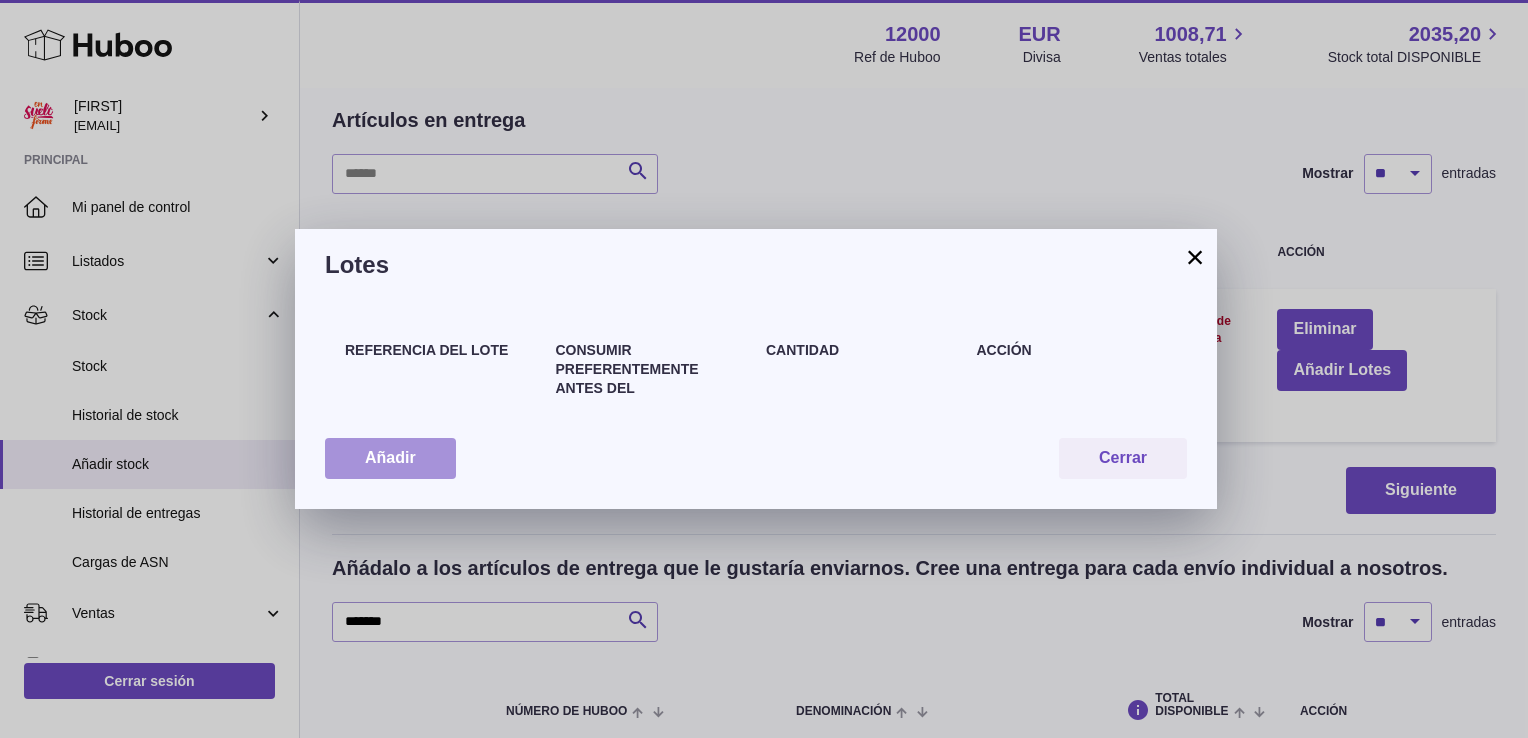 click on "Añadir" at bounding box center (390, 458) 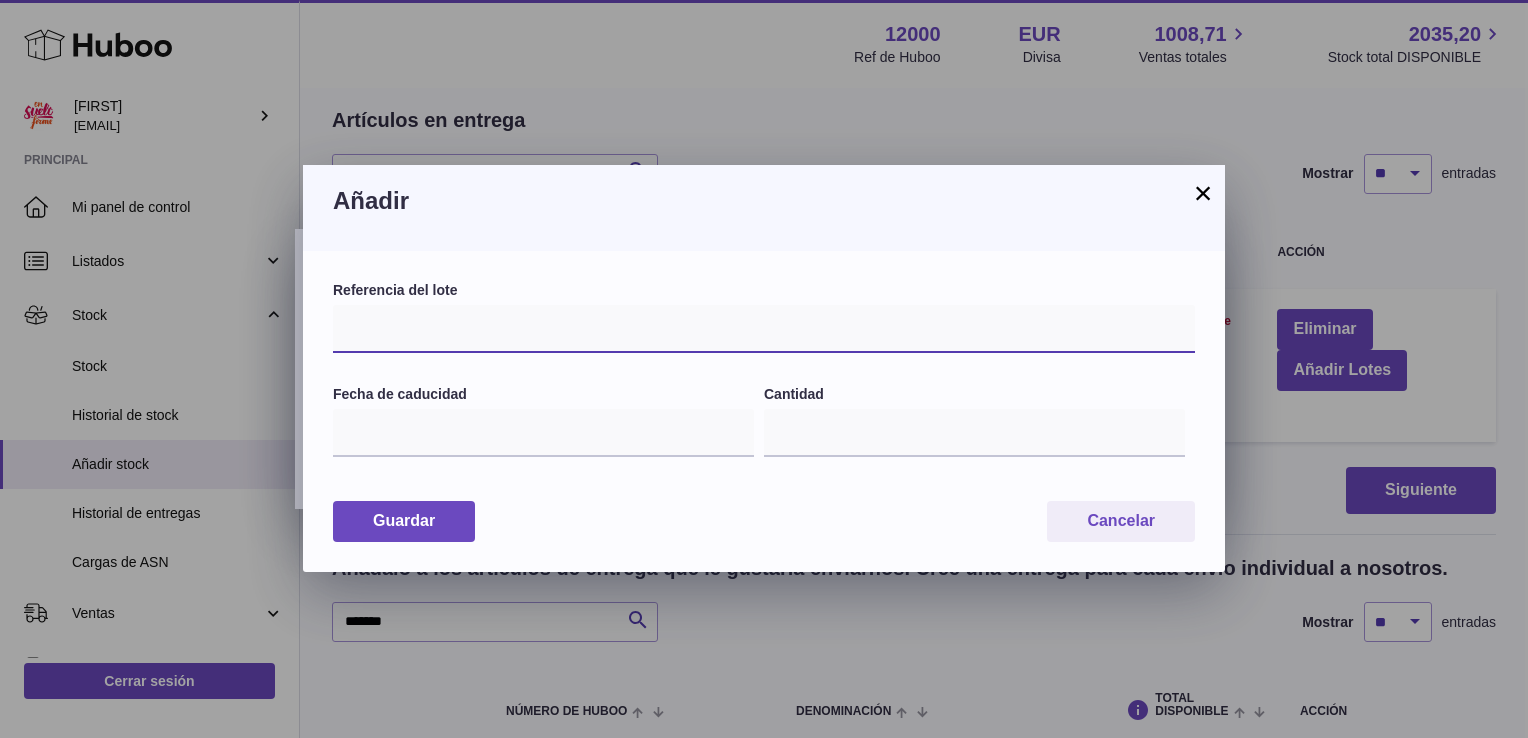 paste on "******" 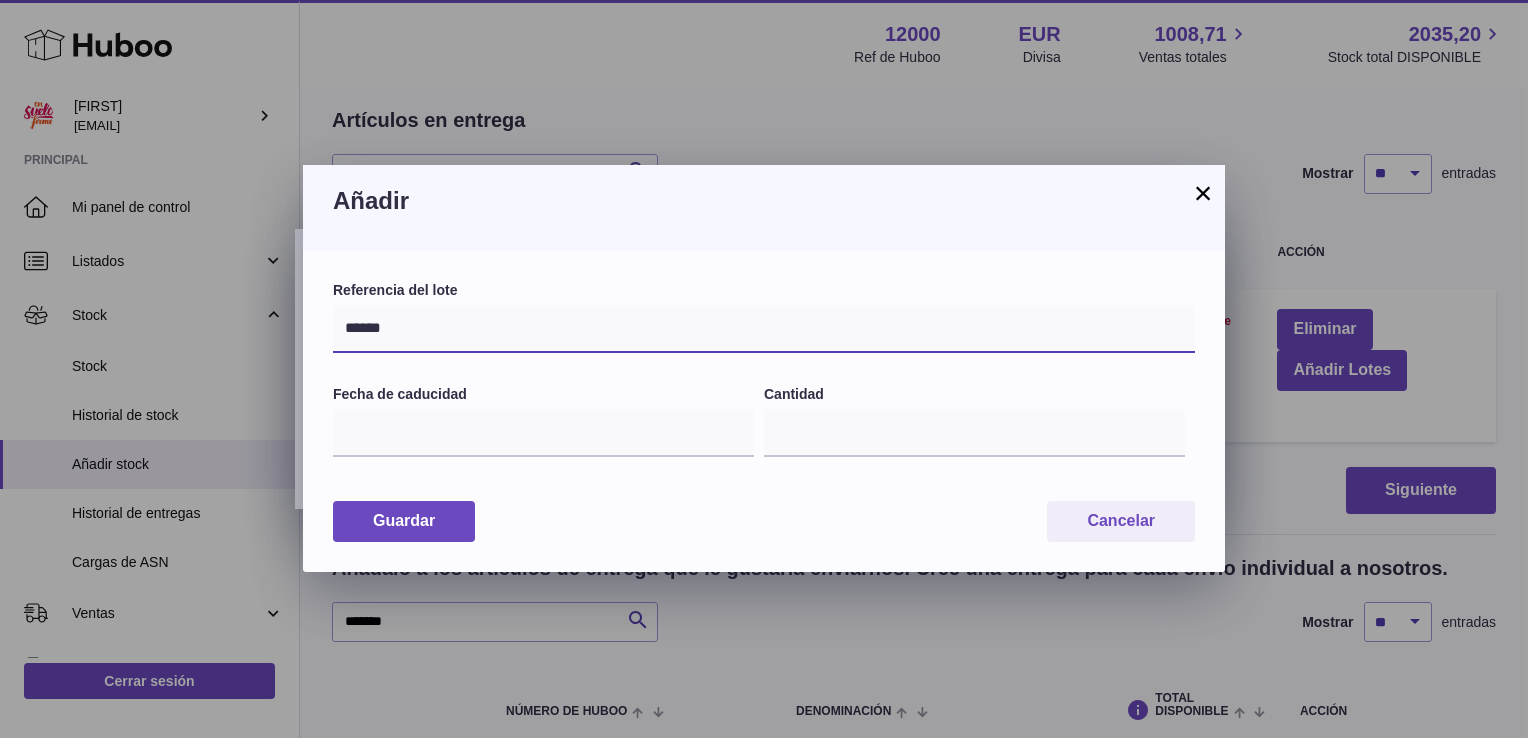 type on "******" 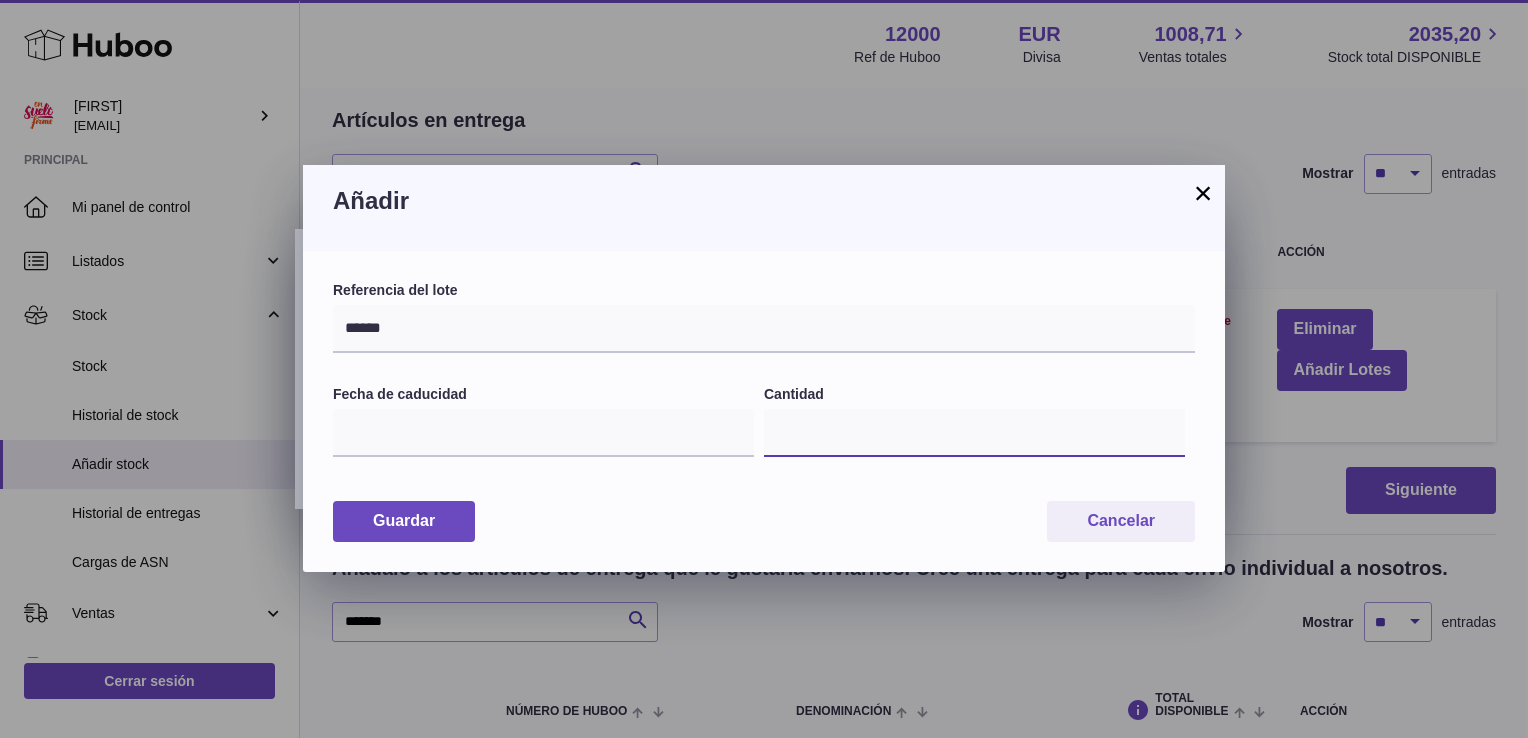 click on "*" at bounding box center [974, 433] 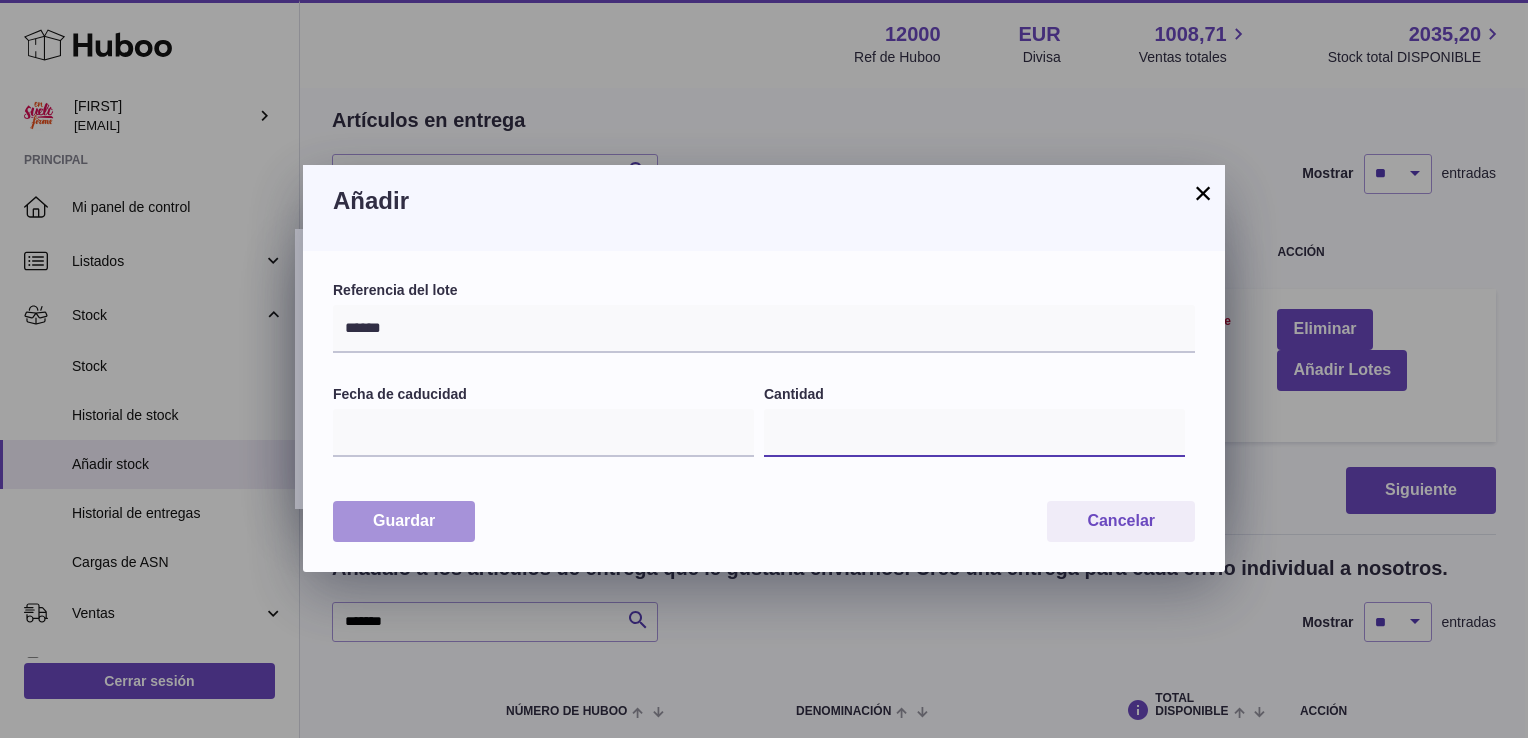type on "*" 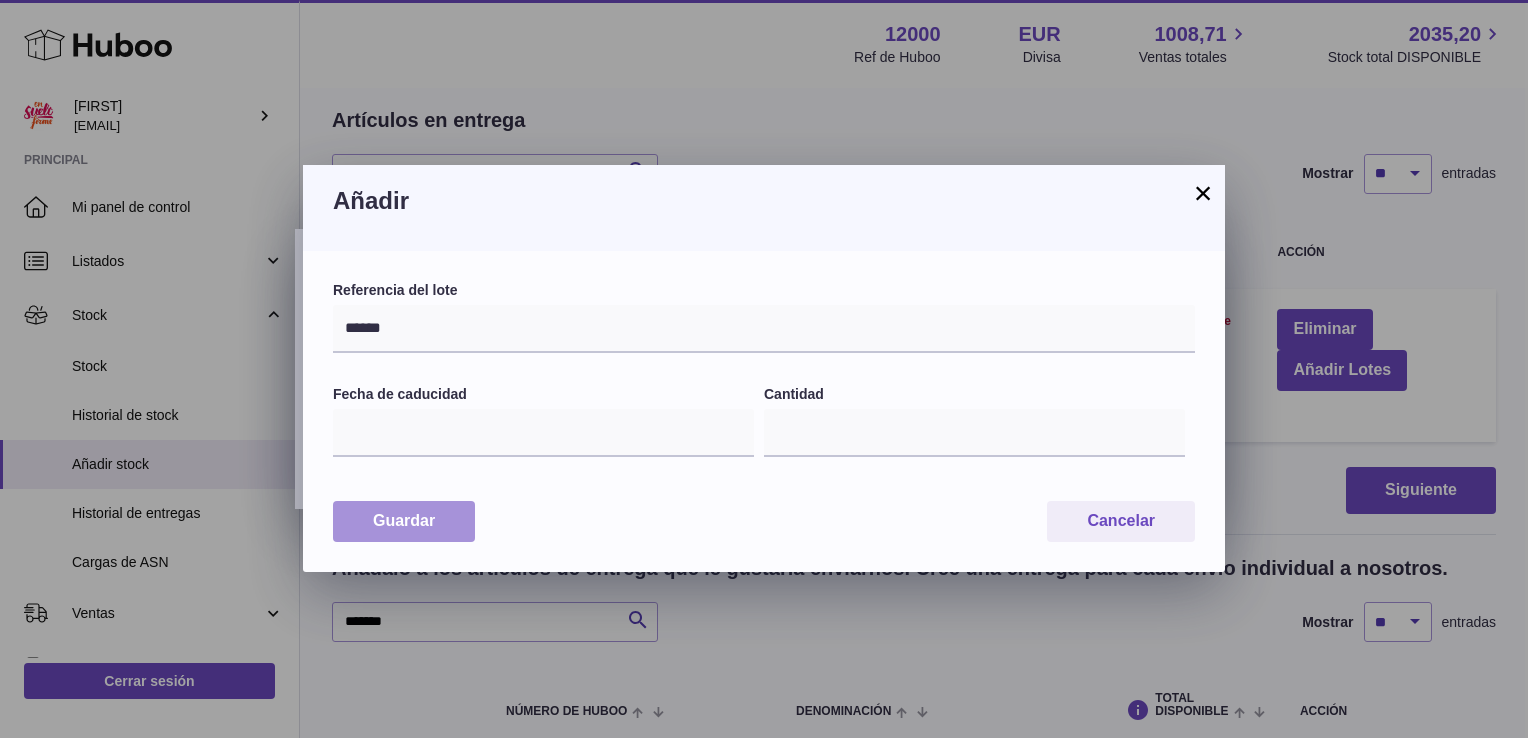 click on "Guardar" at bounding box center [404, 521] 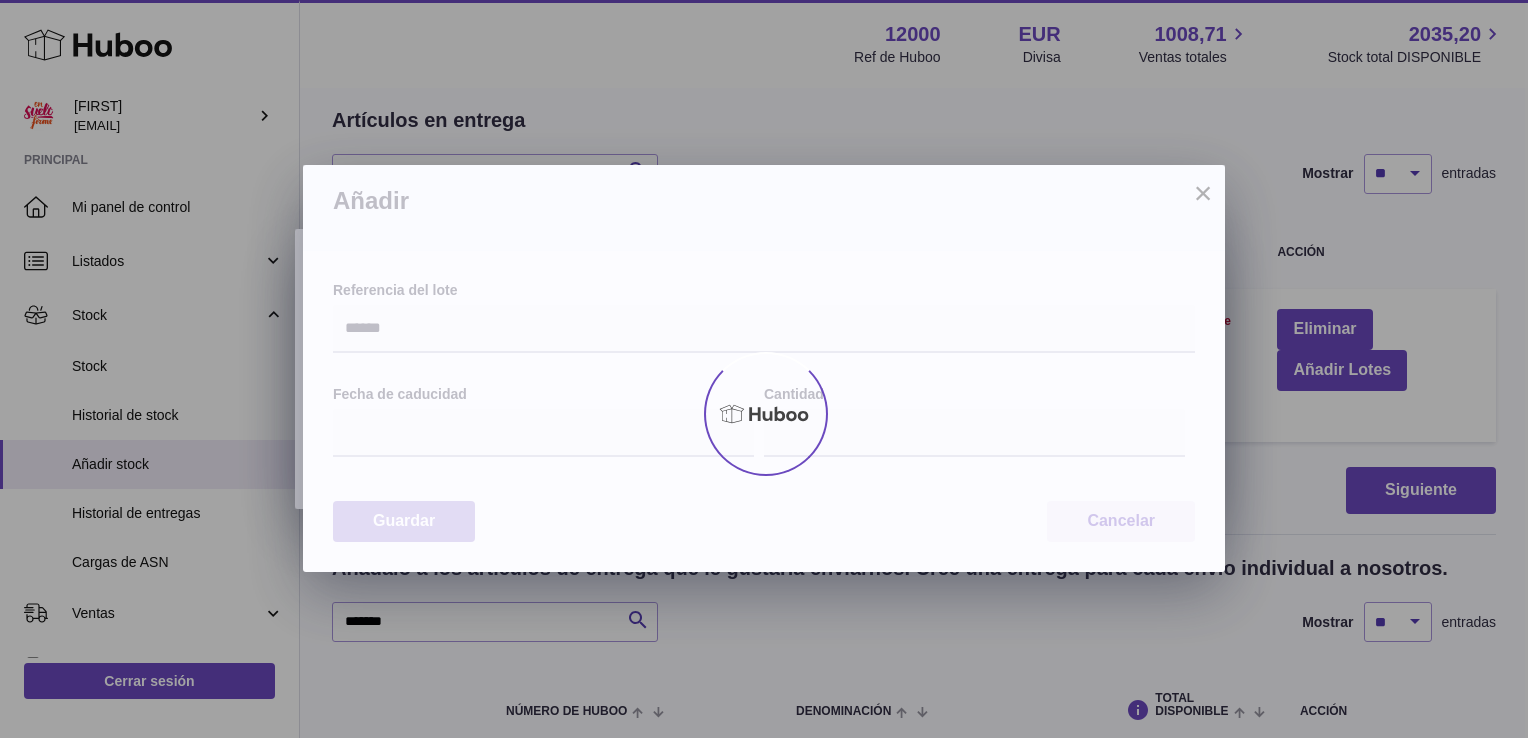 type on "*" 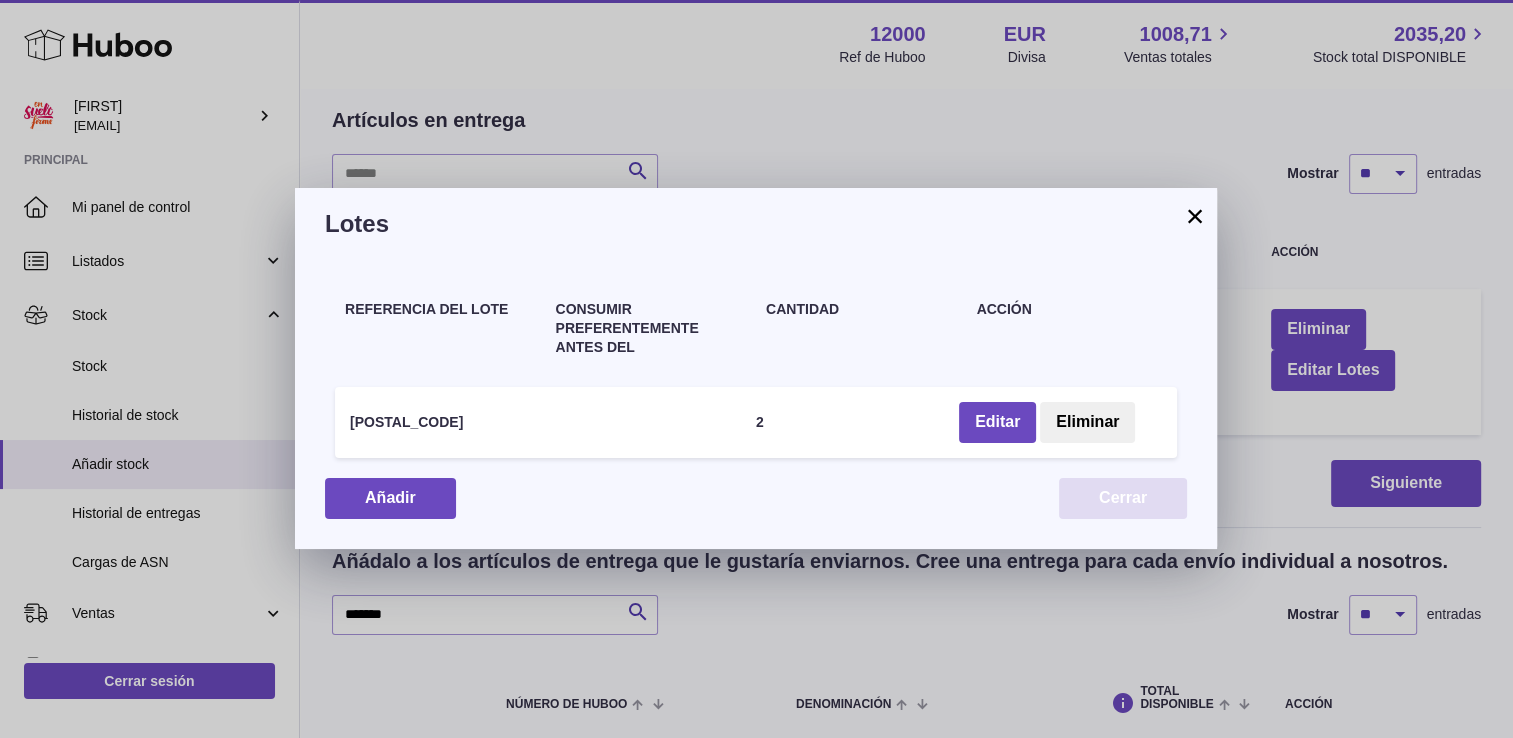 click on "Cerrar" at bounding box center (1123, 498) 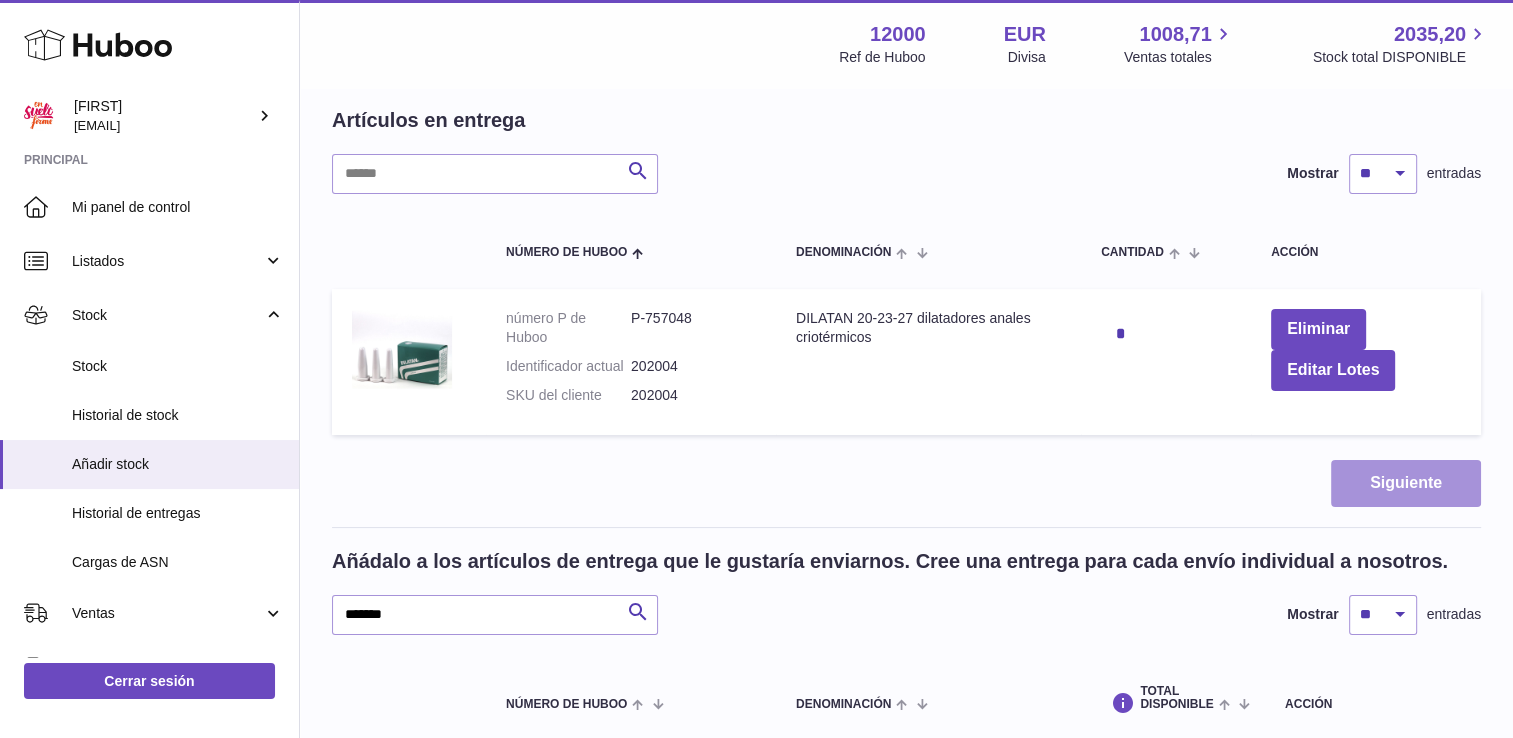 click on "Siguiente" at bounding box center (1406, 483) 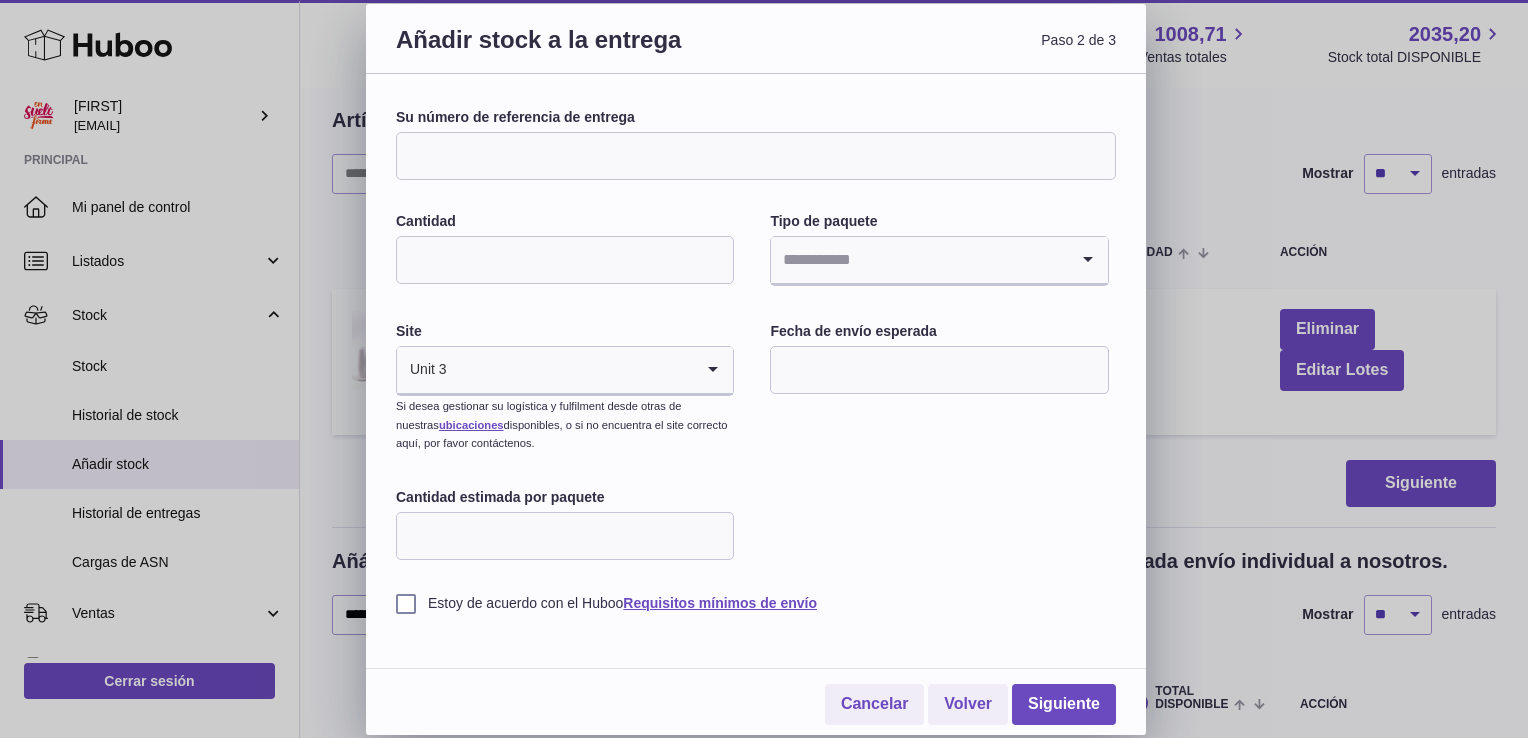 click on "Su número de referencia de entrega" at bounding box center [756, 156] 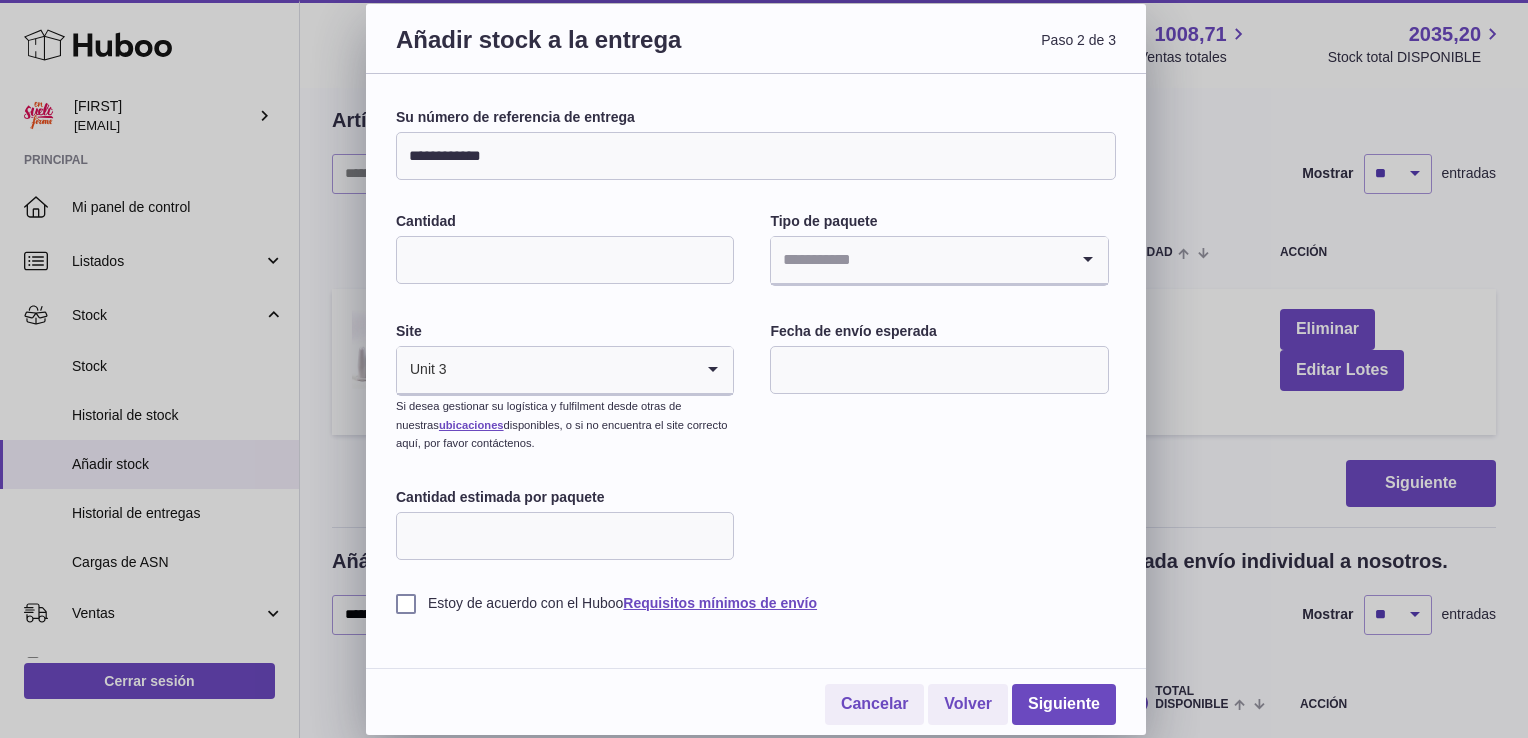 type on "**********" 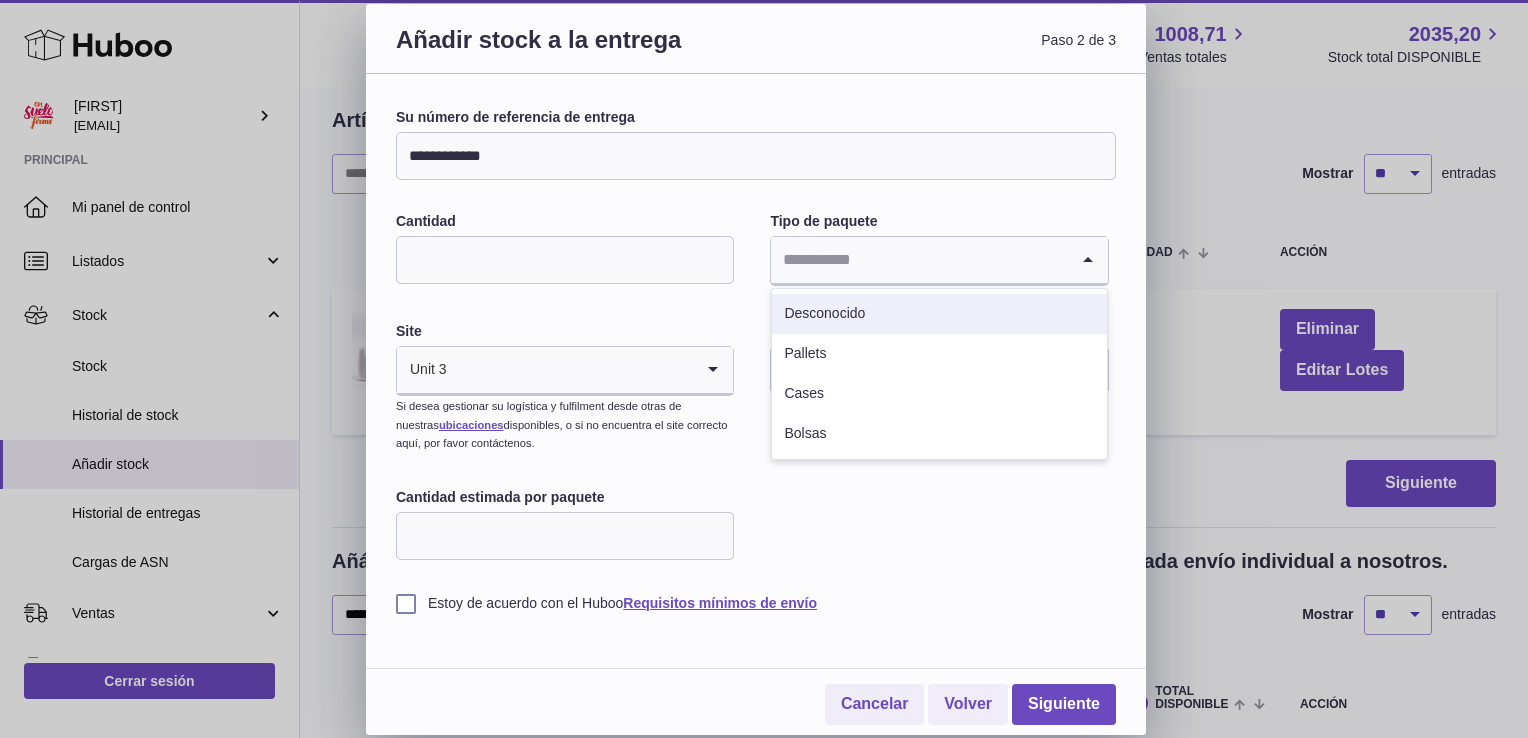 click on "Desconocido" at bounding box center (939, 314) 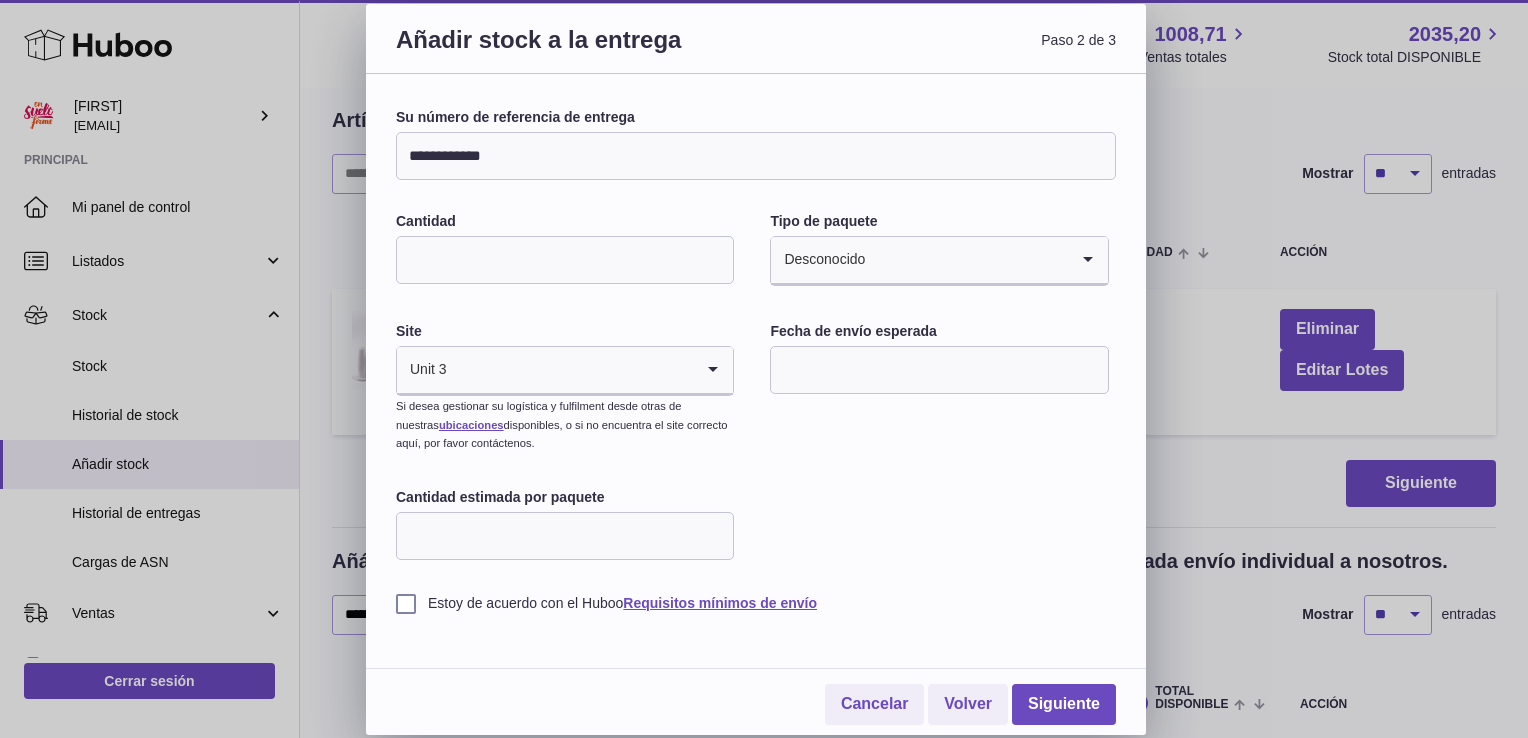click at bounding box center [939, 370] 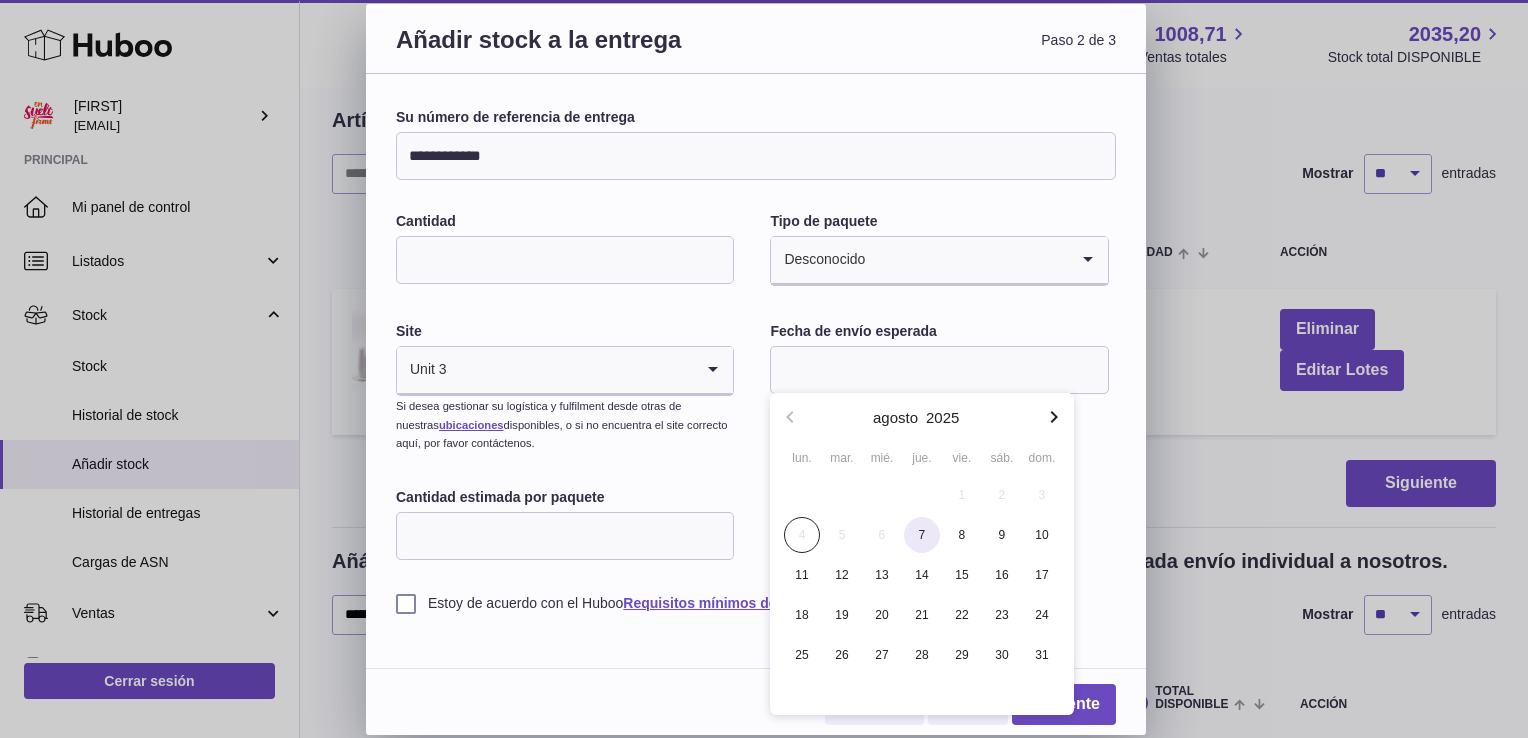 drag, startPoint x: 921, startPoint y: 534, endPoint x: 782, endPoint y: 356, distance: 225.84286 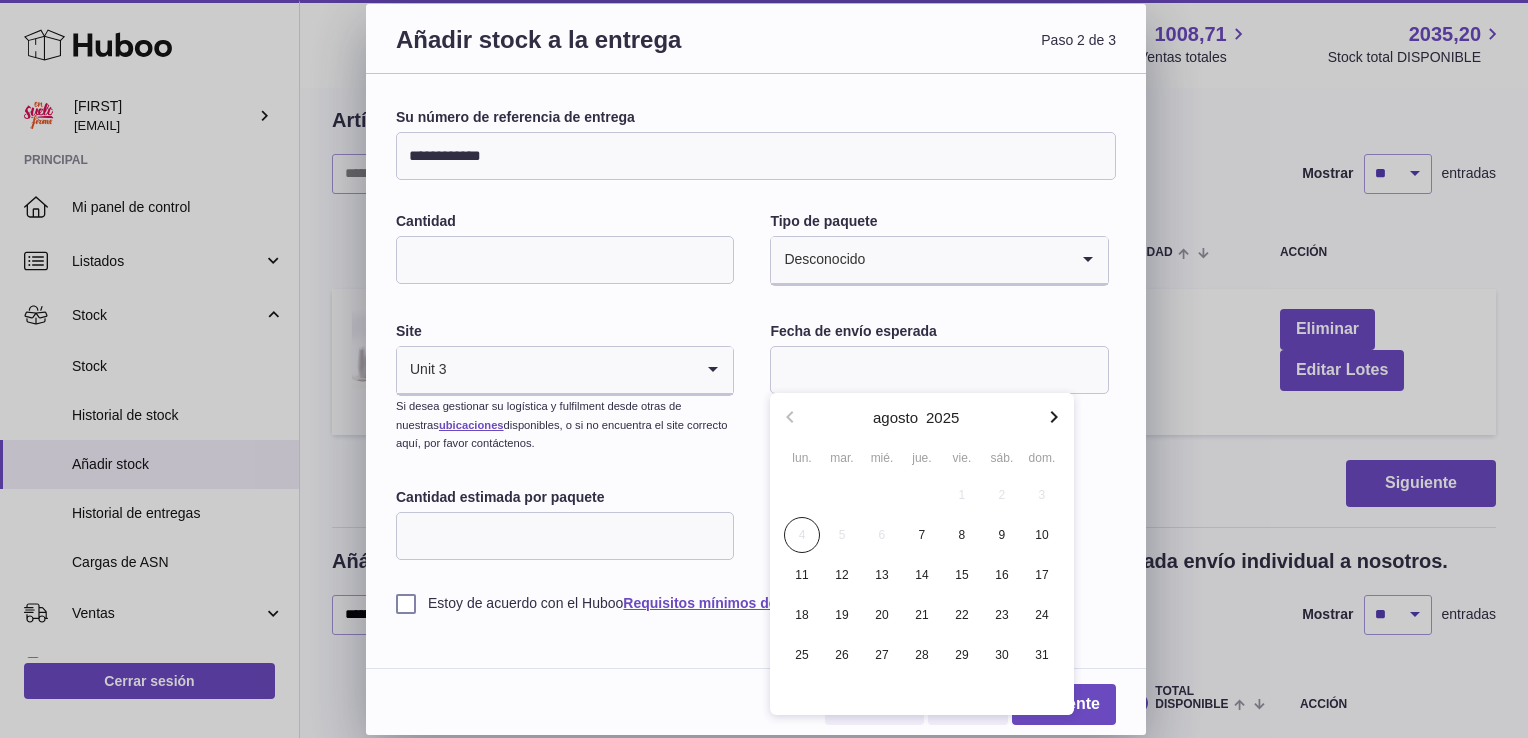 type on "**********" 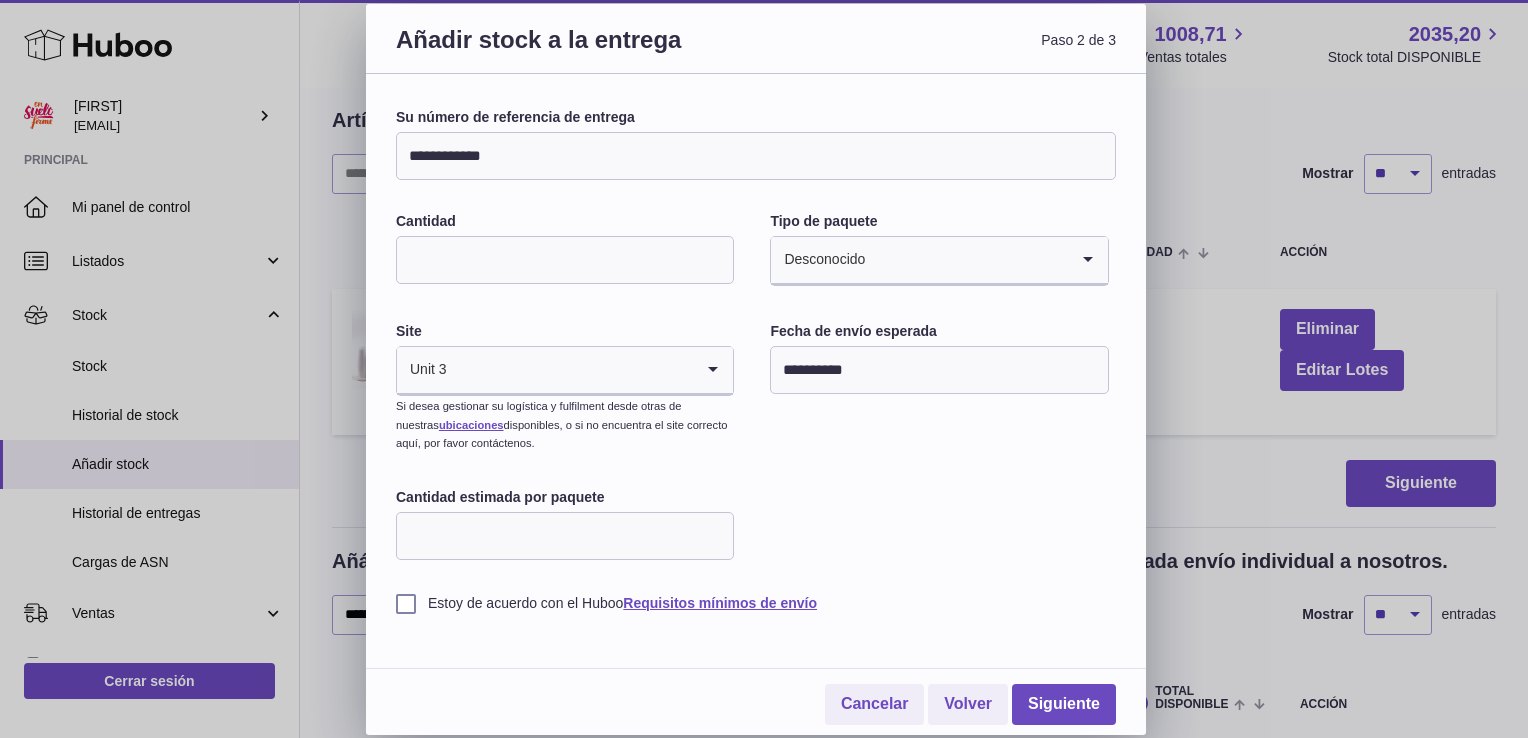 click on "Estoy de acuerdo con el Huboo
Requisitos mínimos de envío" at bounding box center [756, 603] 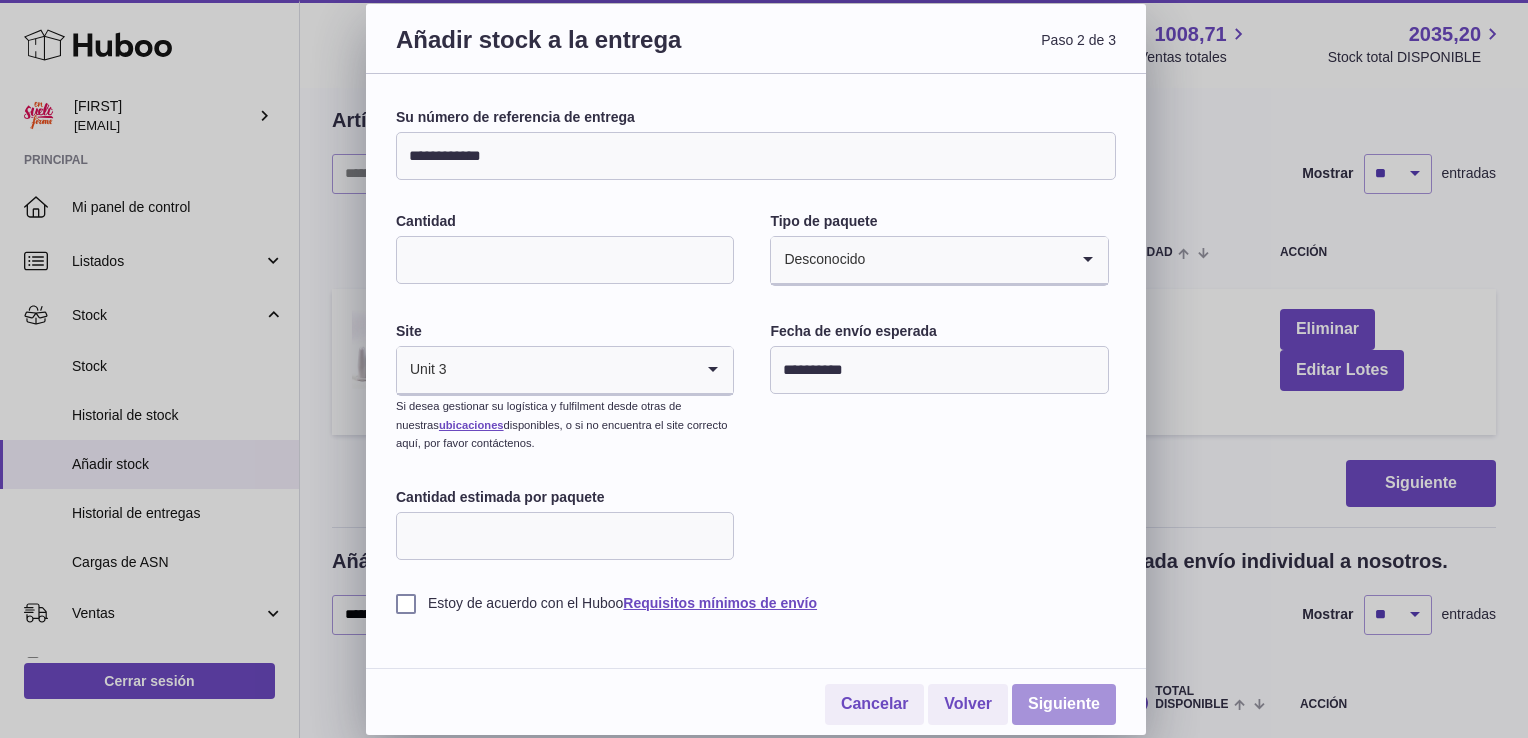 click on "Siguiente" at bounding box center (1064, 704) 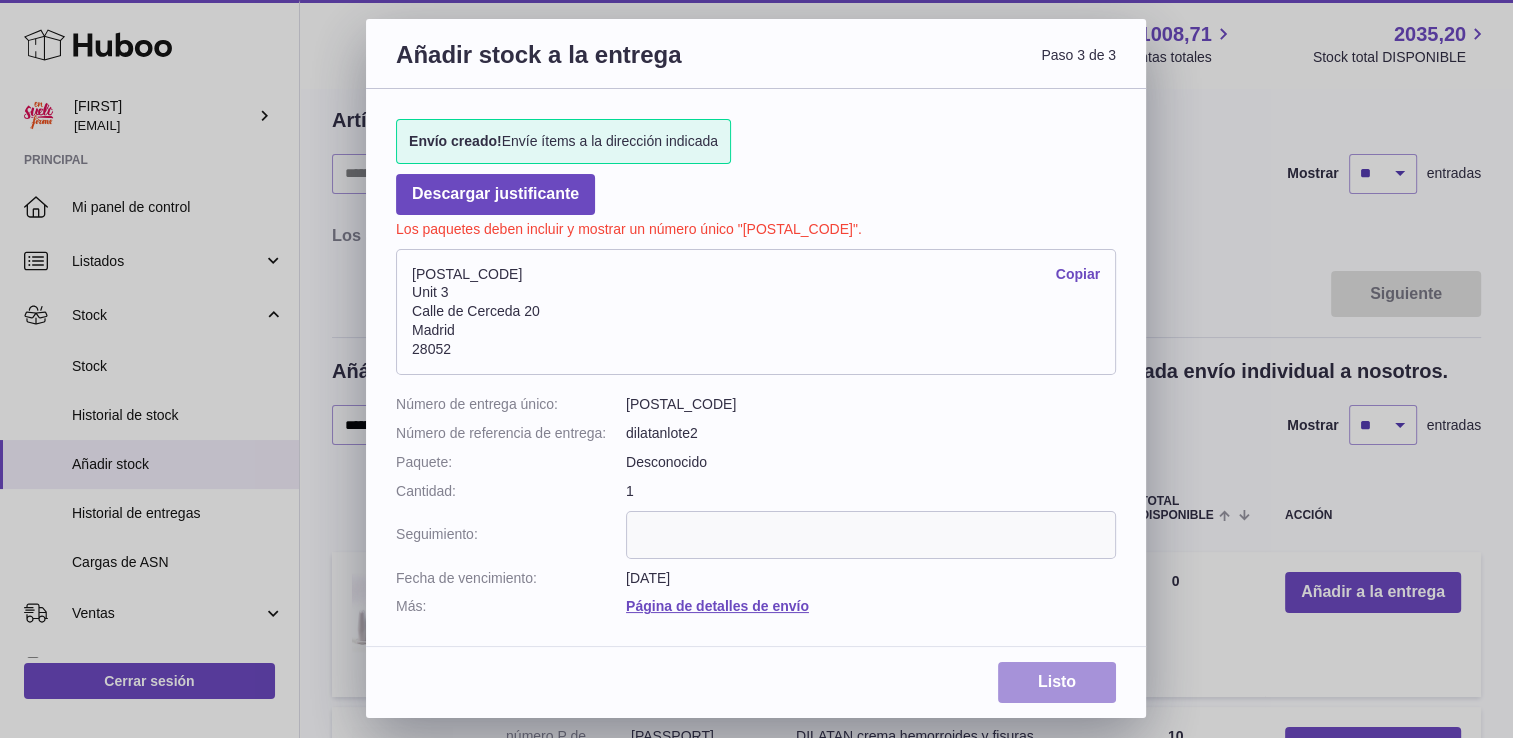 click on "Listo" at bounding box center (1057, 682) 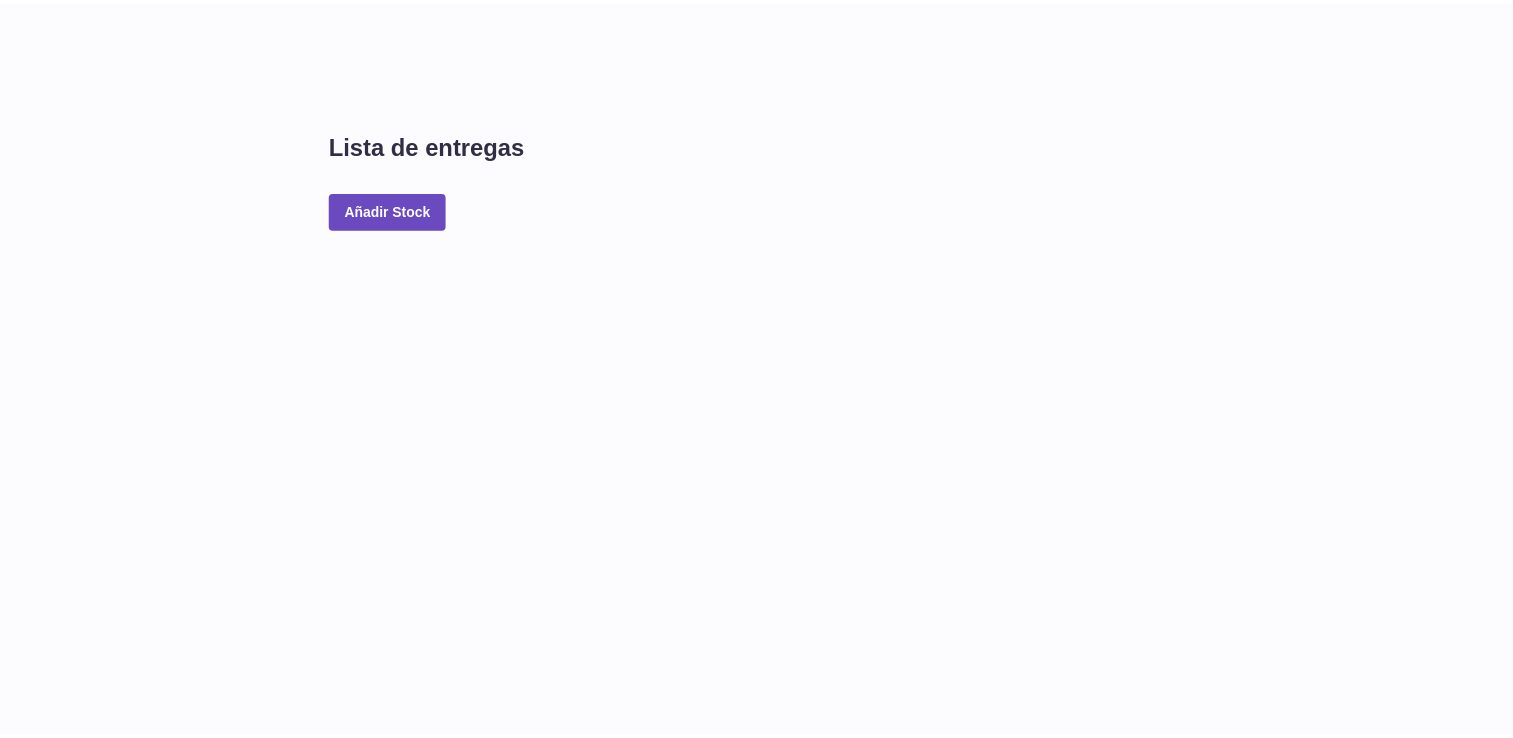 scroll, scrollTop: 0, scrollLeft: 0, axis: both 